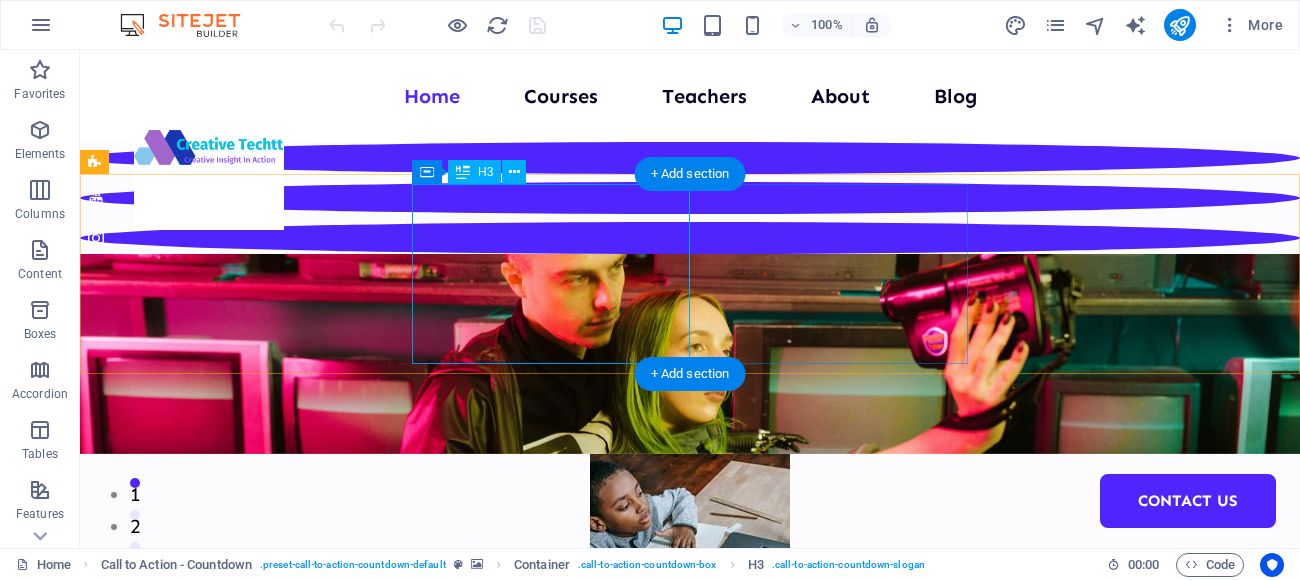 scroll, scrollTop: 0, scrollLeft: 0, axis: both 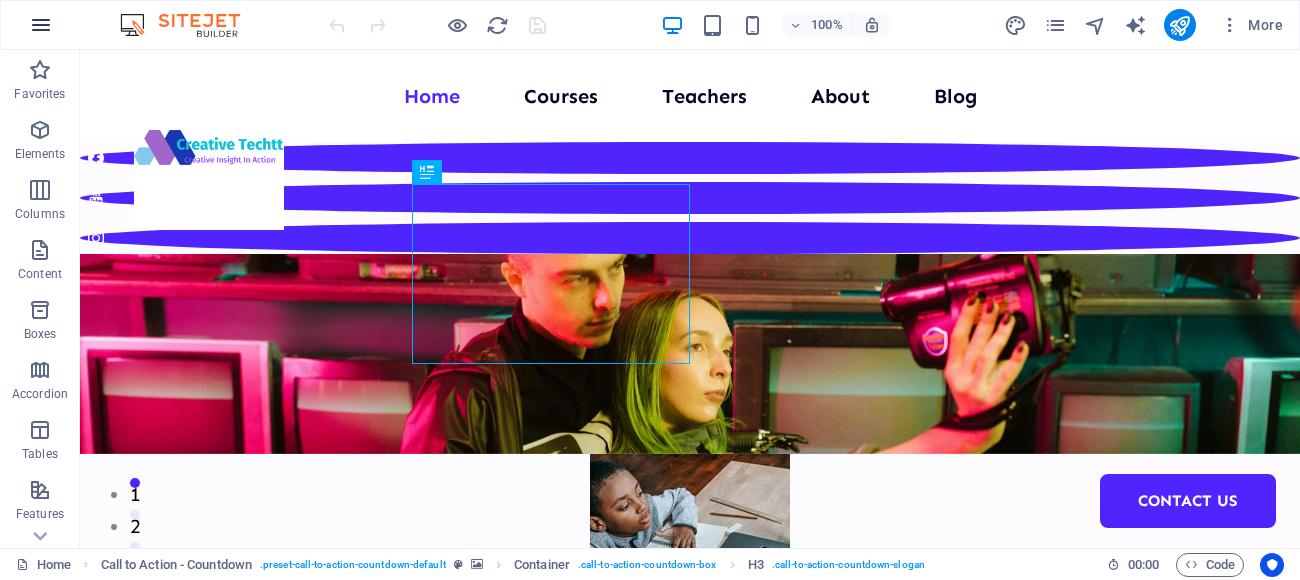 click at bounding box center (41, 25) 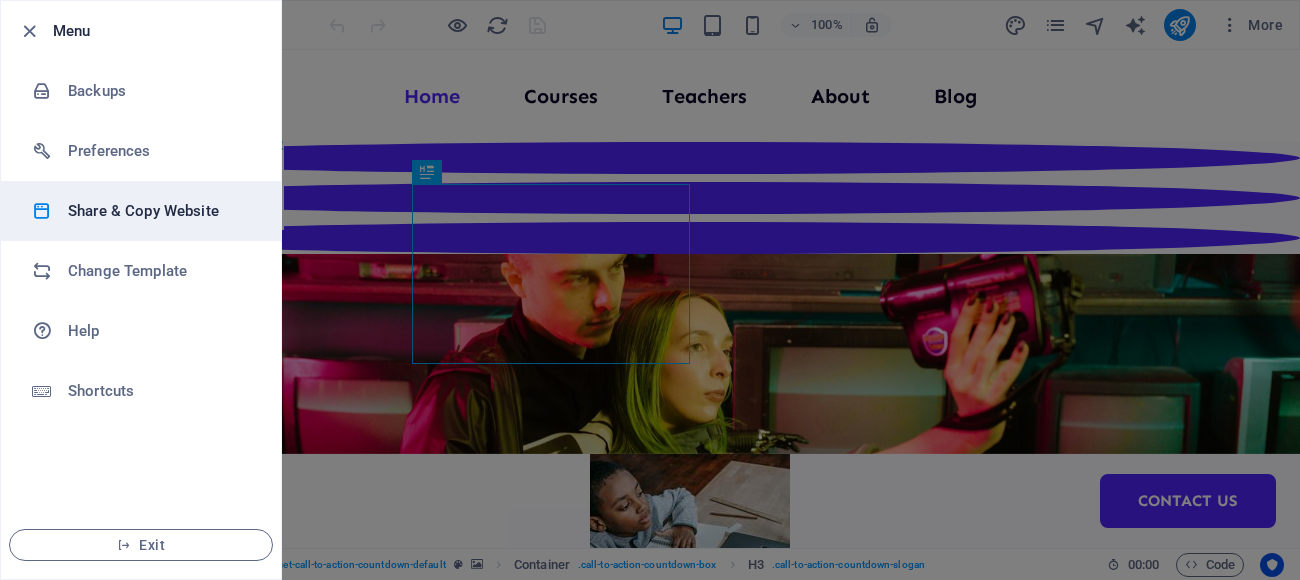 click on "Share & Copy Website" at bounding box center [160, 211] 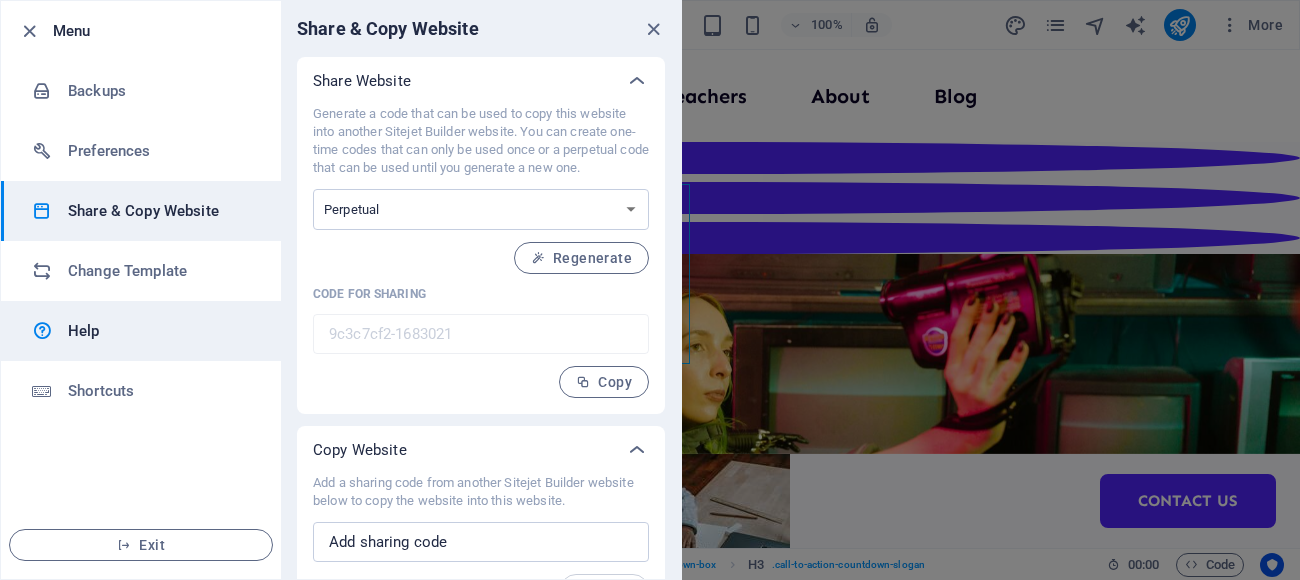 click on "Help" at bounding box center (160, 331) 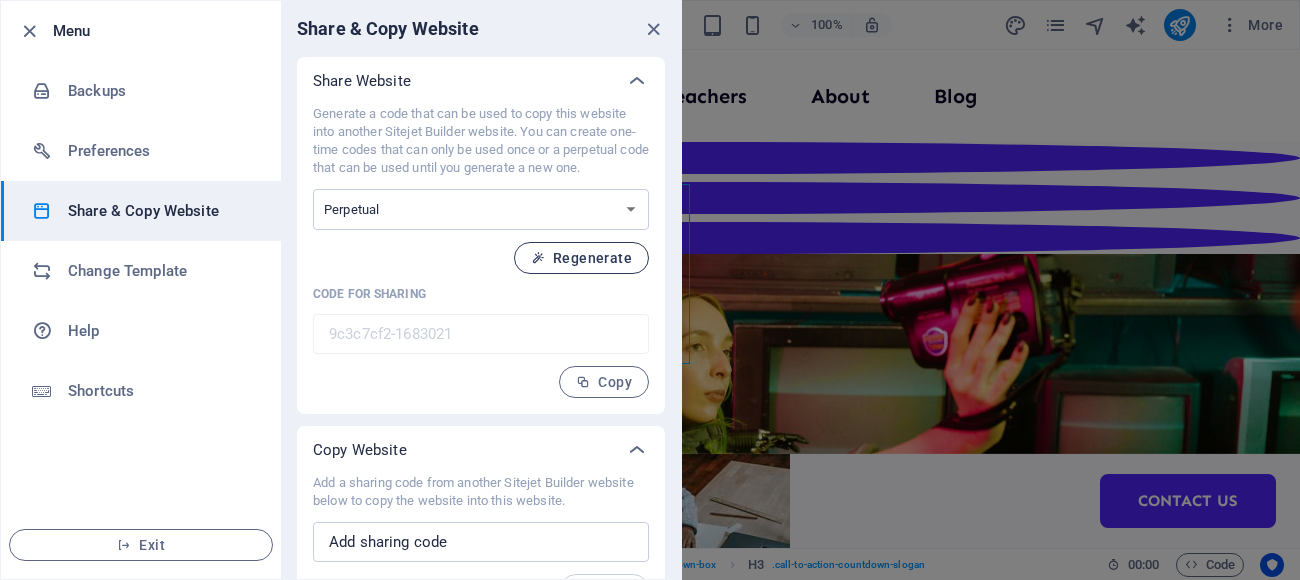 click on "Regenerate" at bounding box center [581, 258] 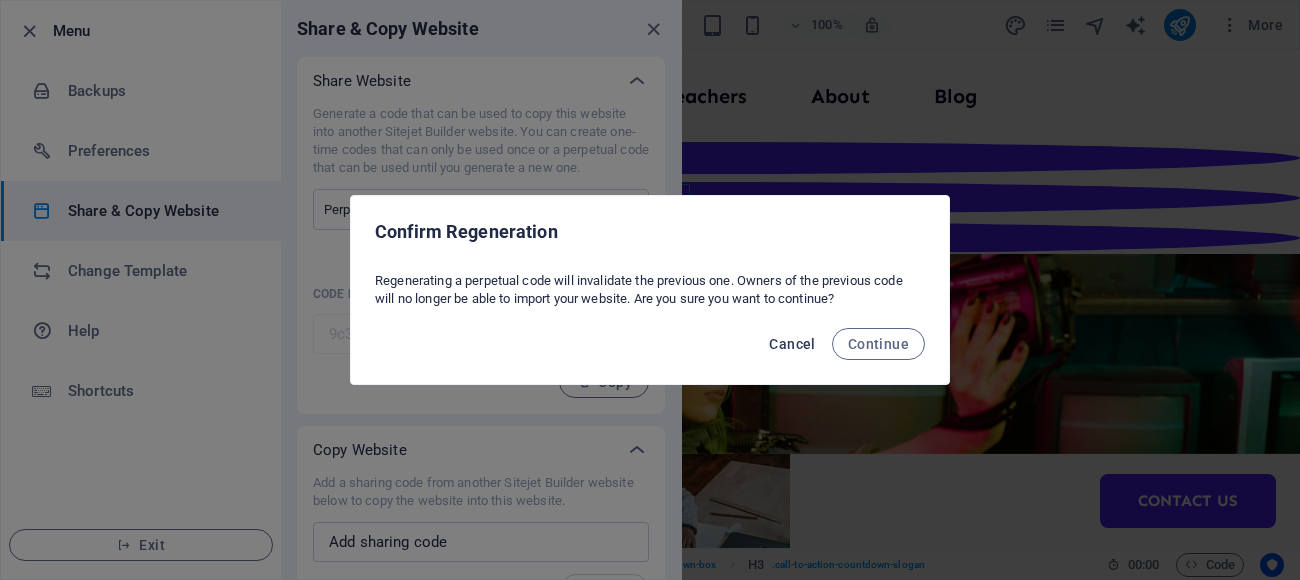 click on "Cancel" at bounding box center [792, 344] 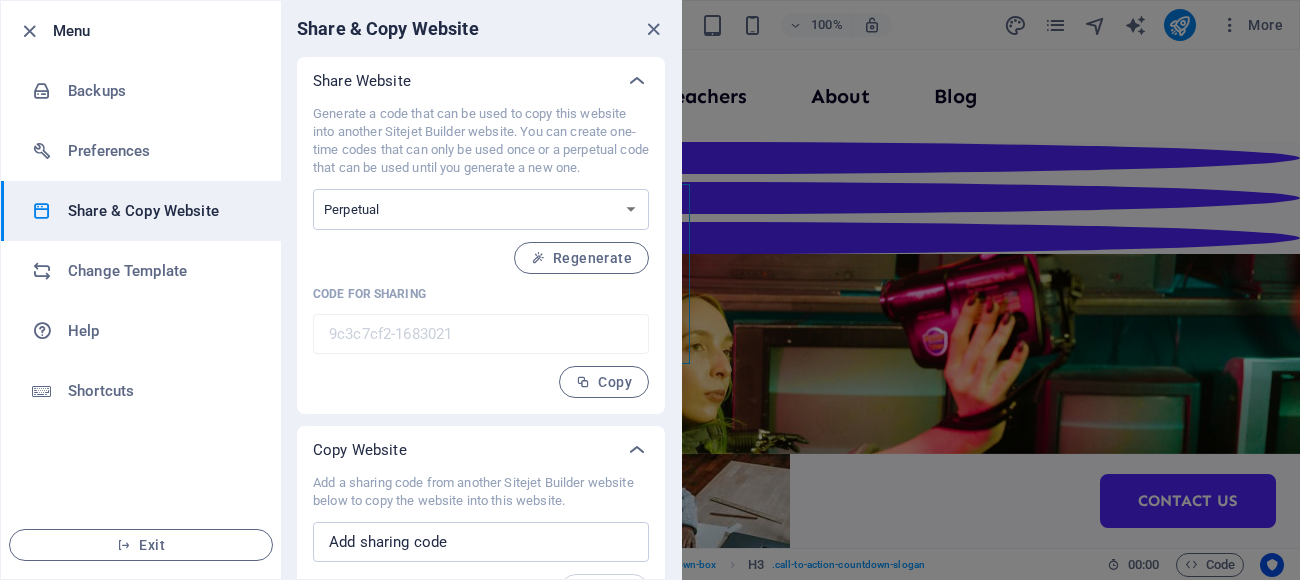 scroll, scrollTop: 42, scrollLeft: 0, axis: vertical 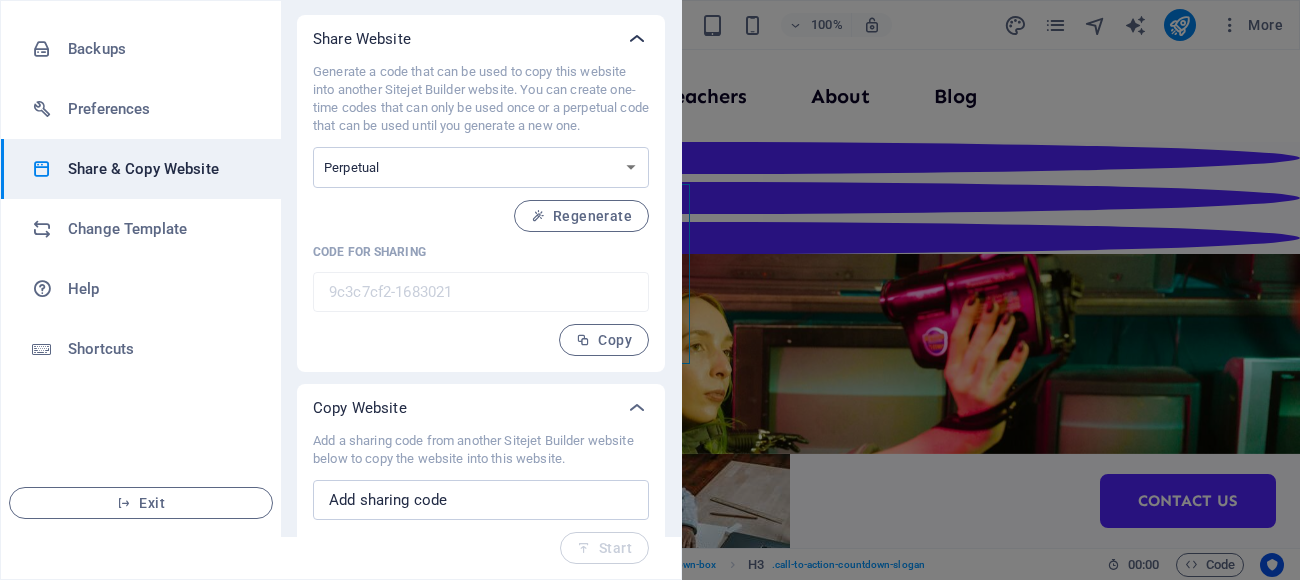 click at bounding box center [637, 39] 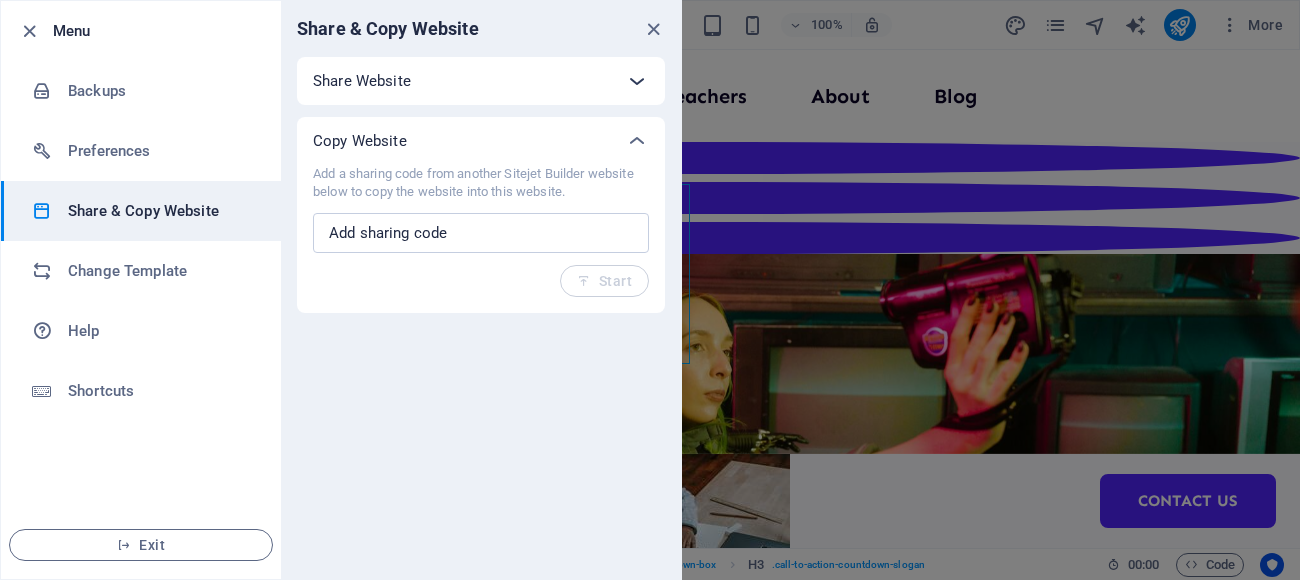 scroll, scrollTop: 0, scrollLeft: 0, axis: both 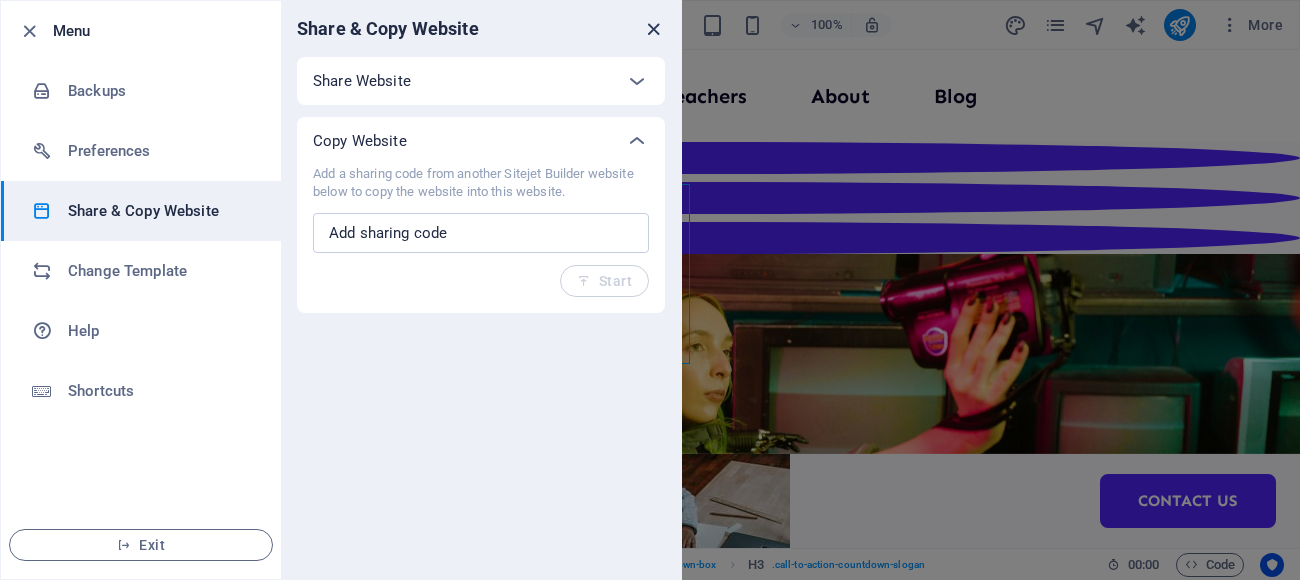 click at bounding box center [653, 29] 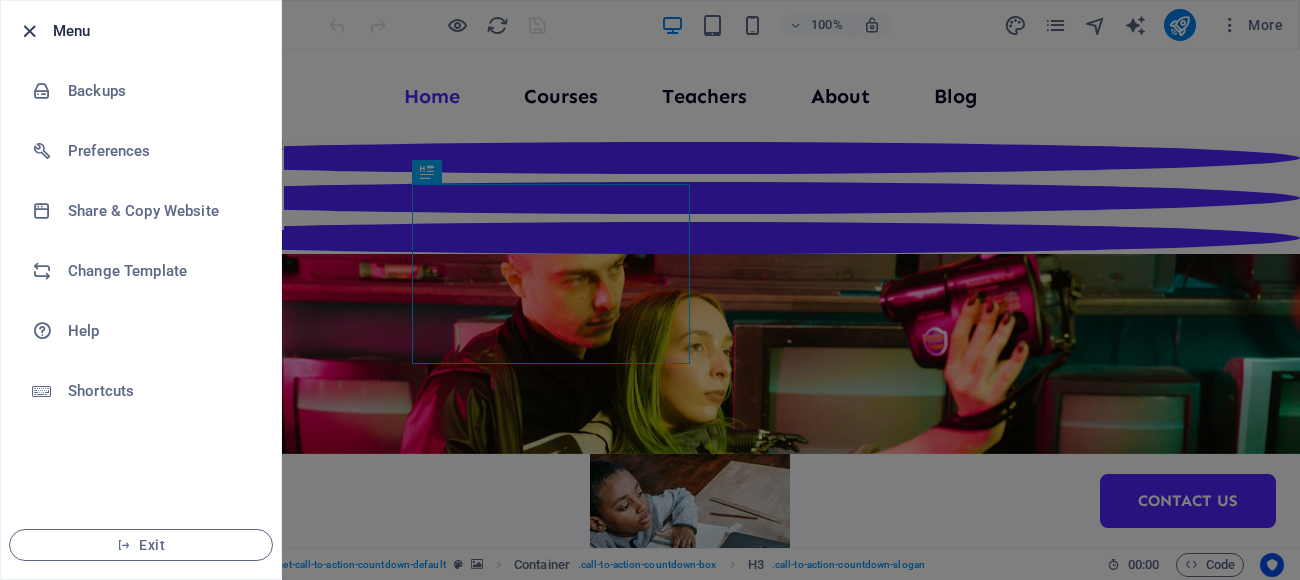 click at bounding box center (29, 31) 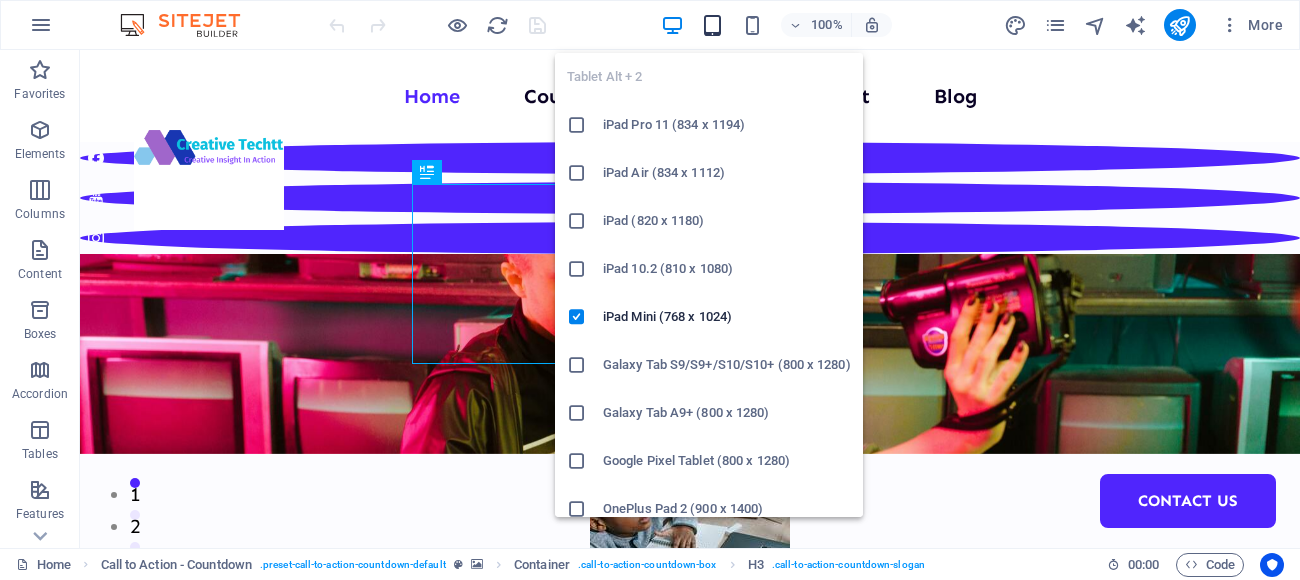 click at bounding box center [712, 25] 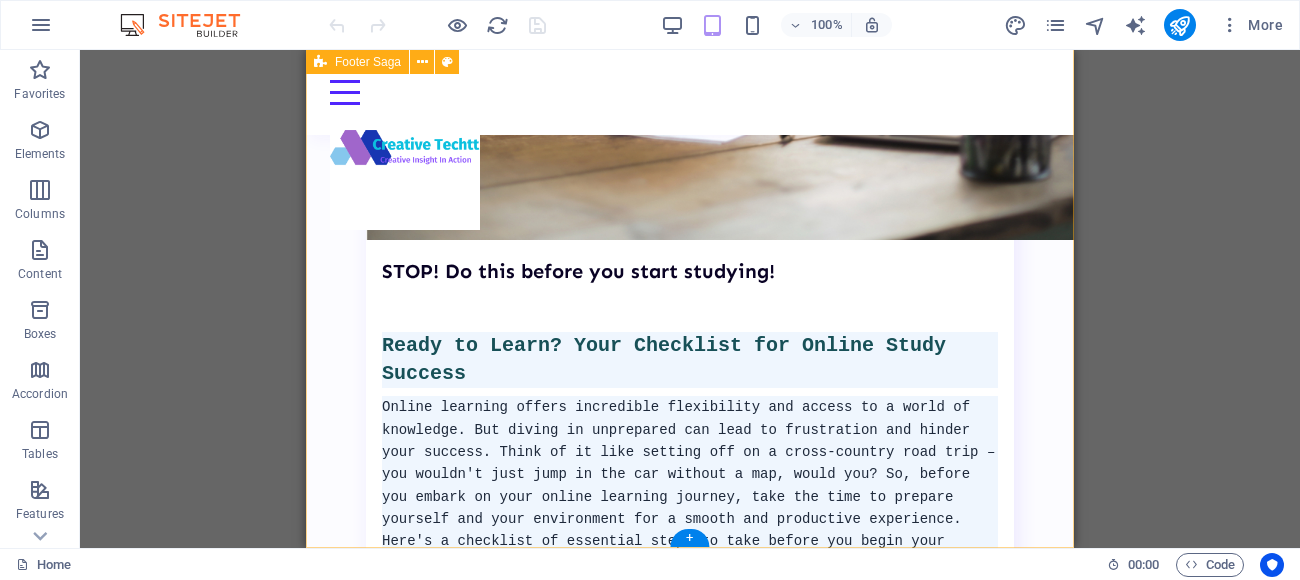 scroll, scrollTop: 20449, scrollLeft: 0, axis: vertical 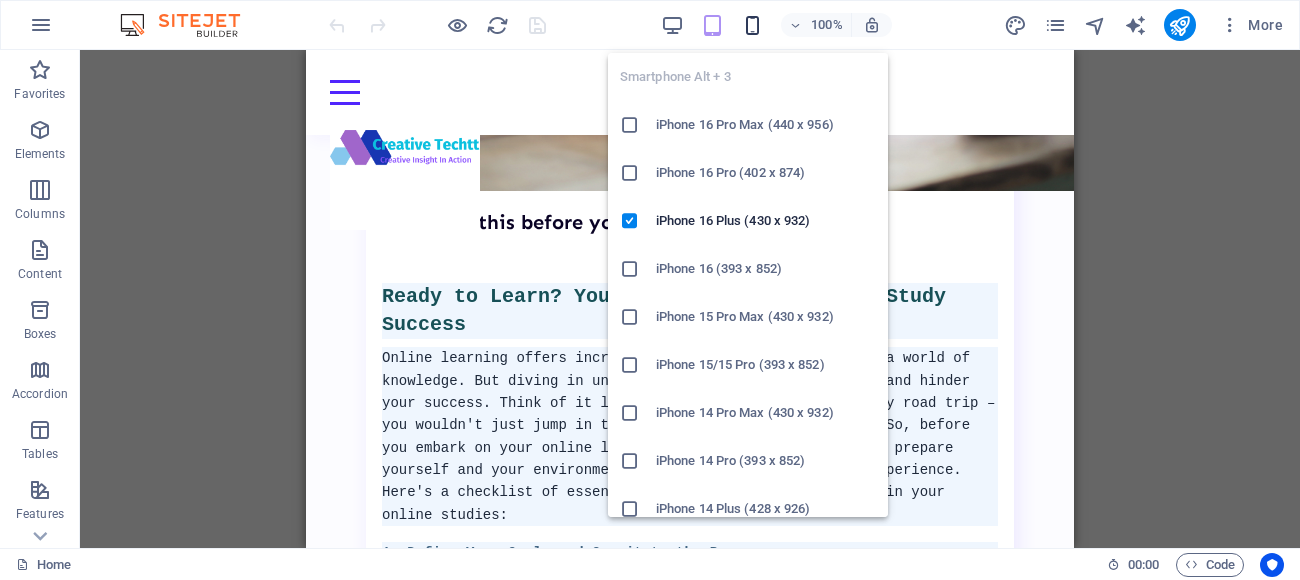 click at bounding box center [752, 25] 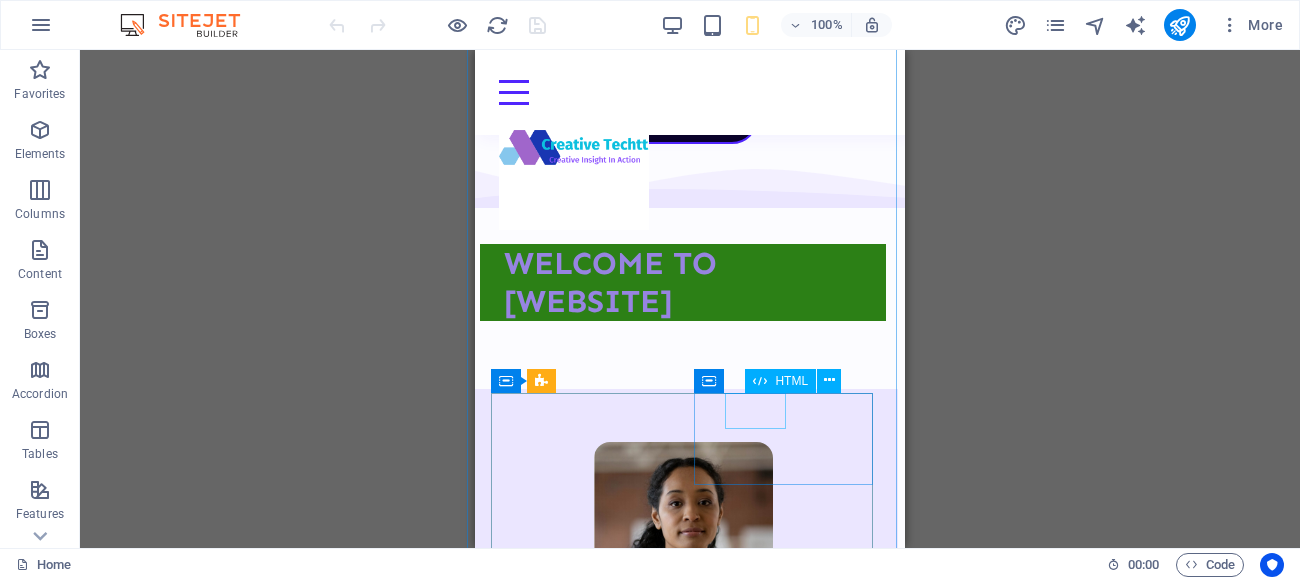 scroll, scrollTop: 0, scrollLeft: 7, axis: horizontal 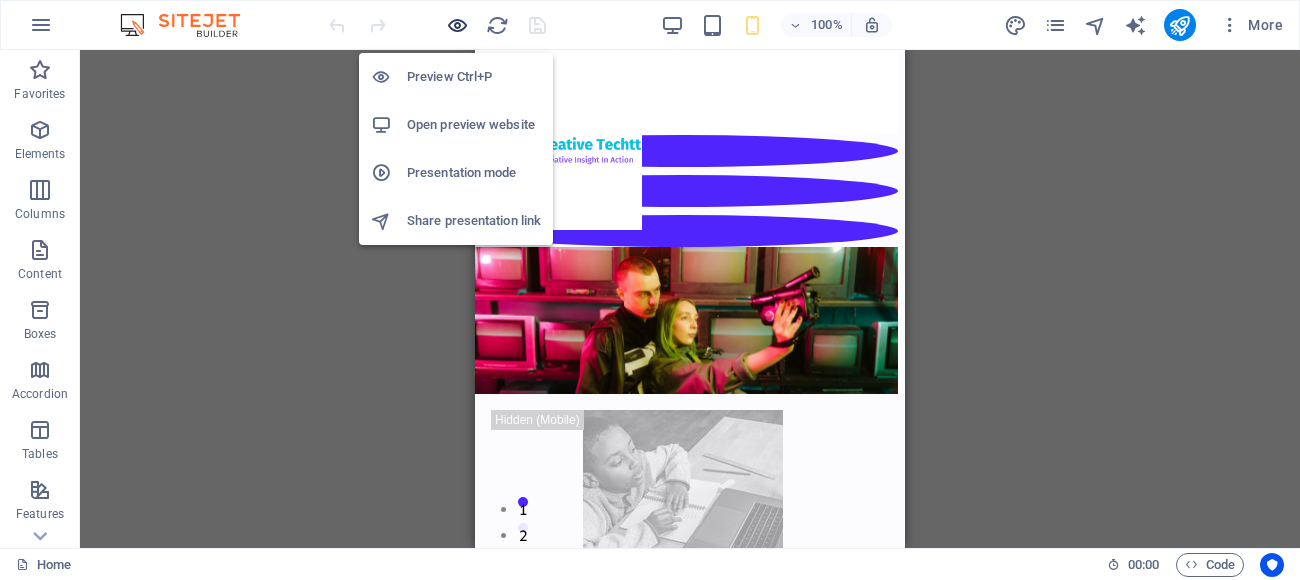 click at bounding box center [457, 25] 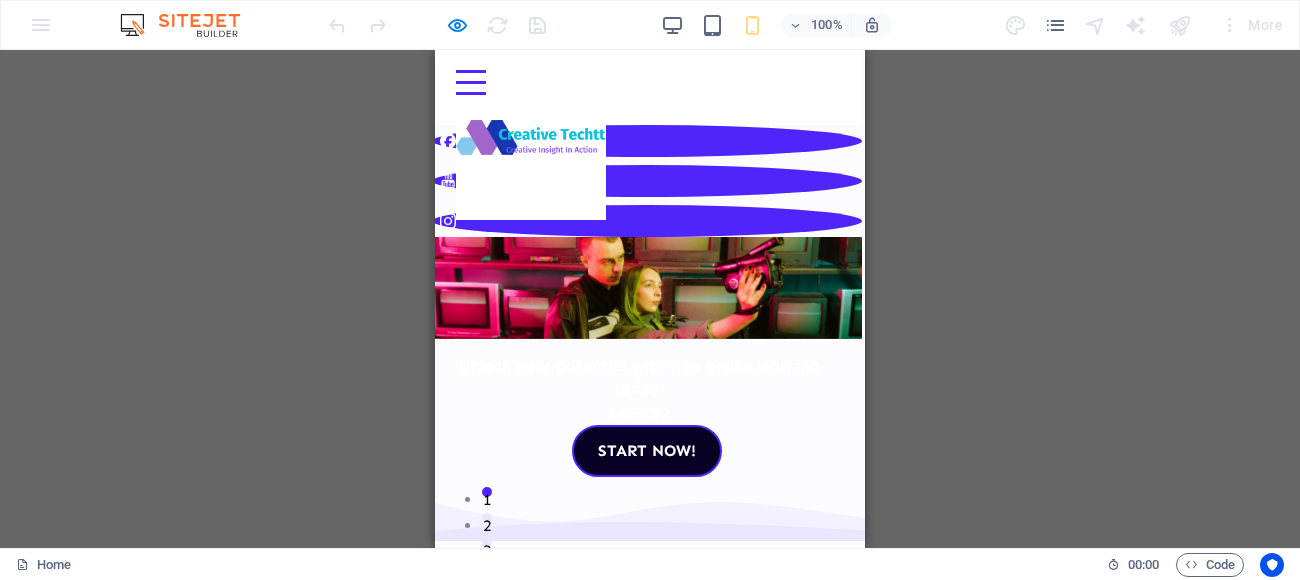 scroll, scrollTop: 10, scrollLeft: 4, axis: both 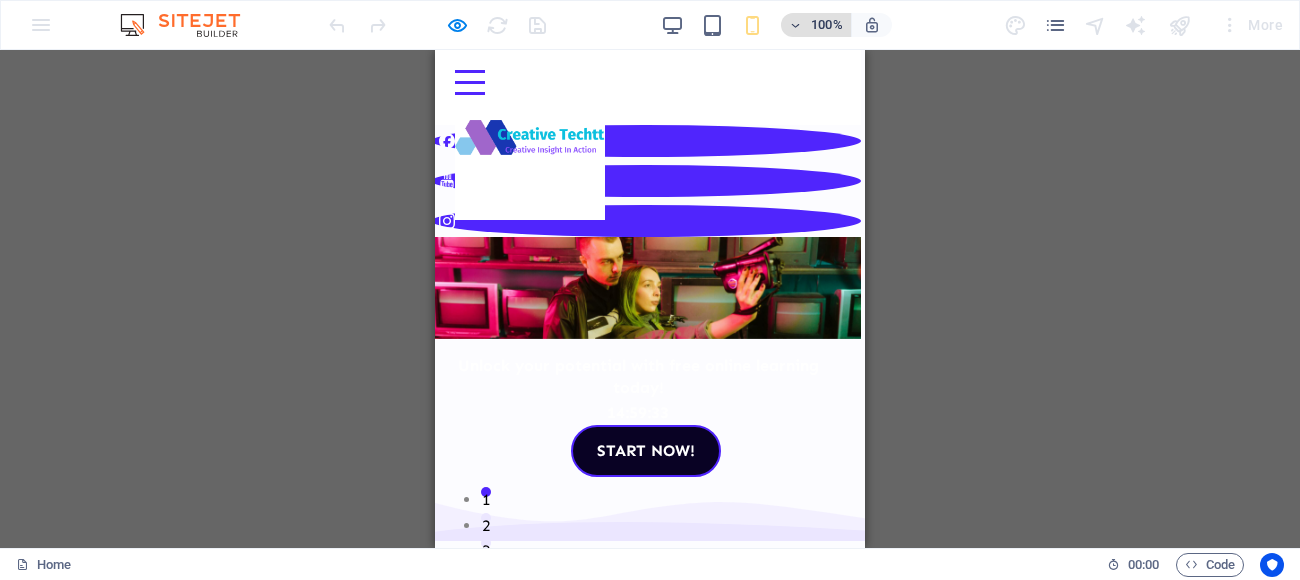 click at bounding box center [796, 25] 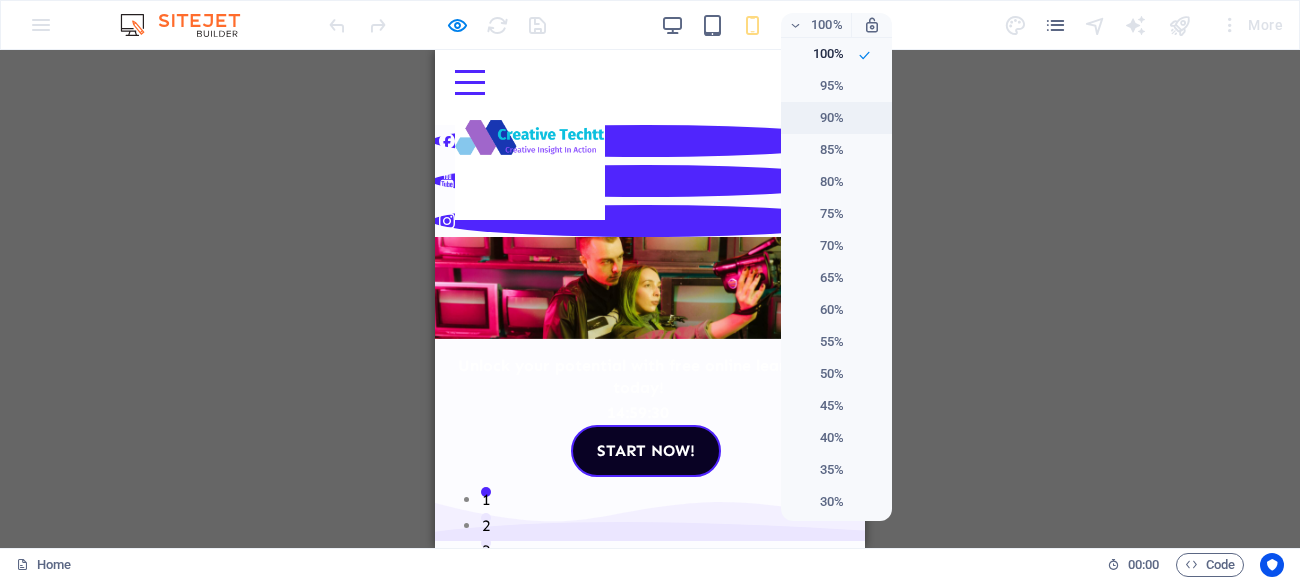 click on "90%" at bounding box center (818, 118) 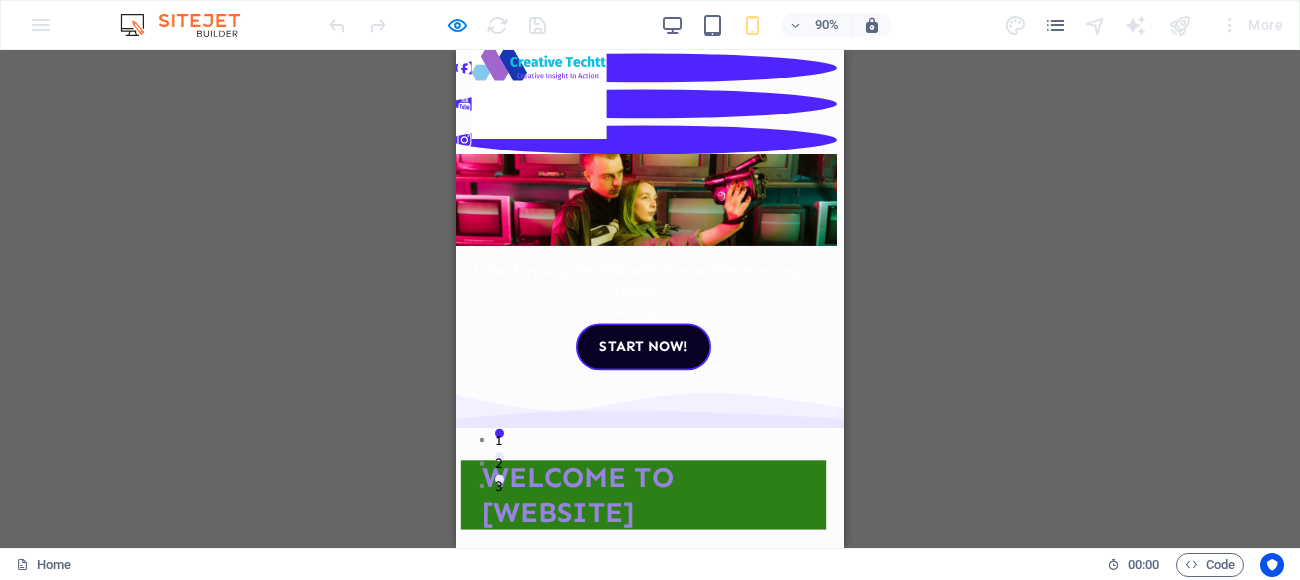 scroll, scrollTop: 0, scrollLeft: 7, axis: horizontal 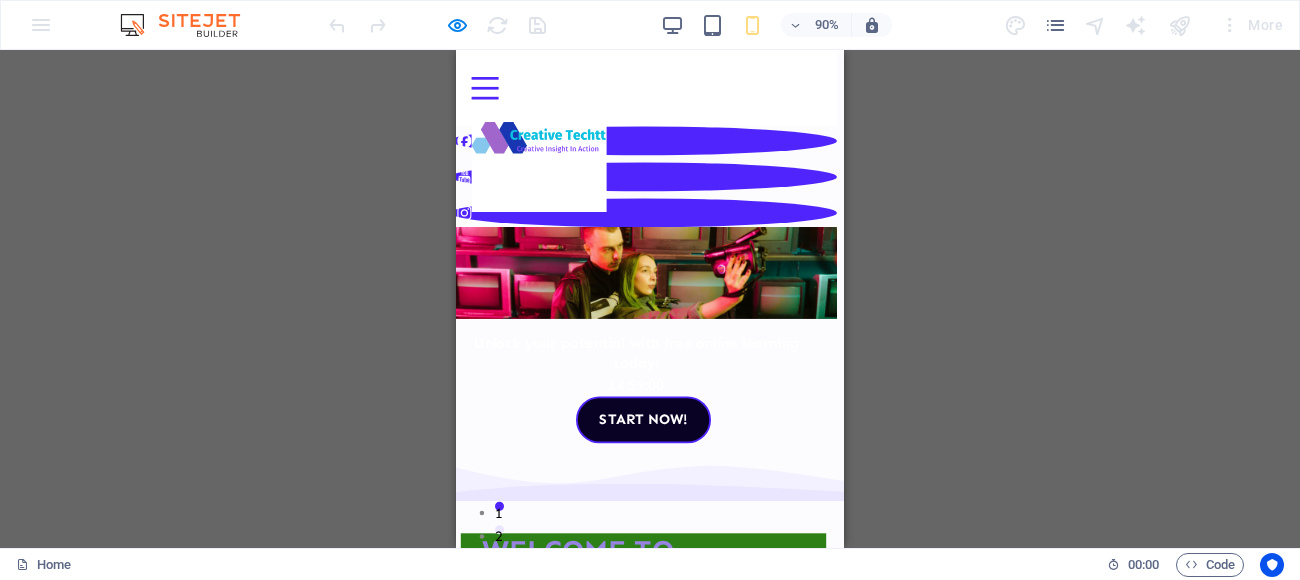 click at bounding box center [488, 81] 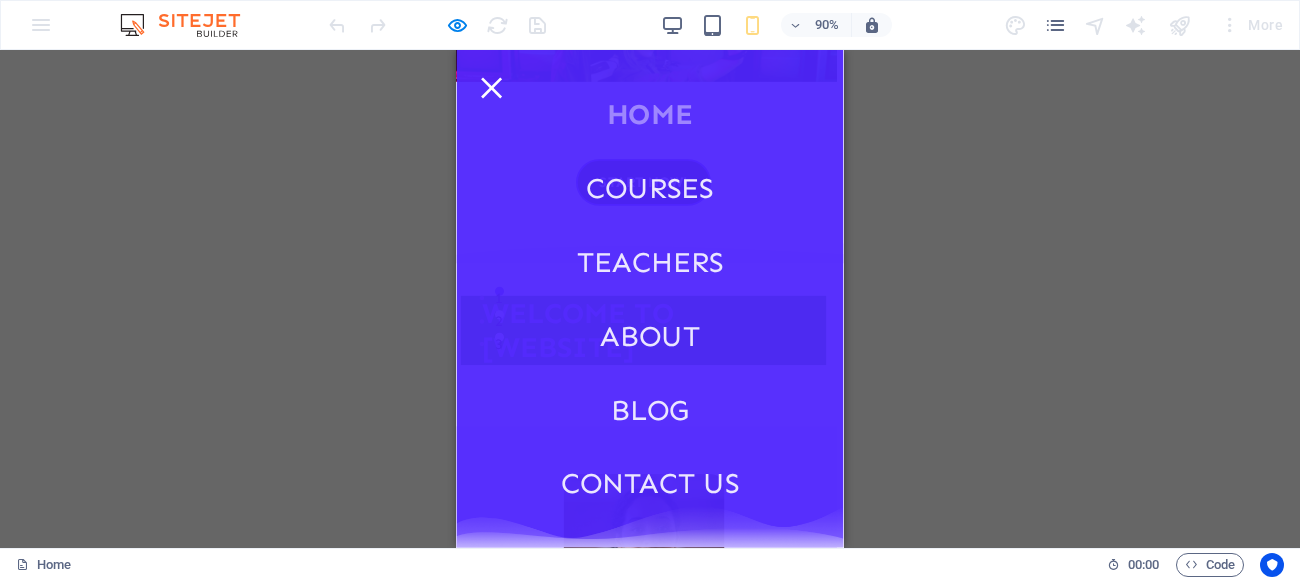 scroll, scrollTop: 0, scrollLeft: 5, axis: horizontal 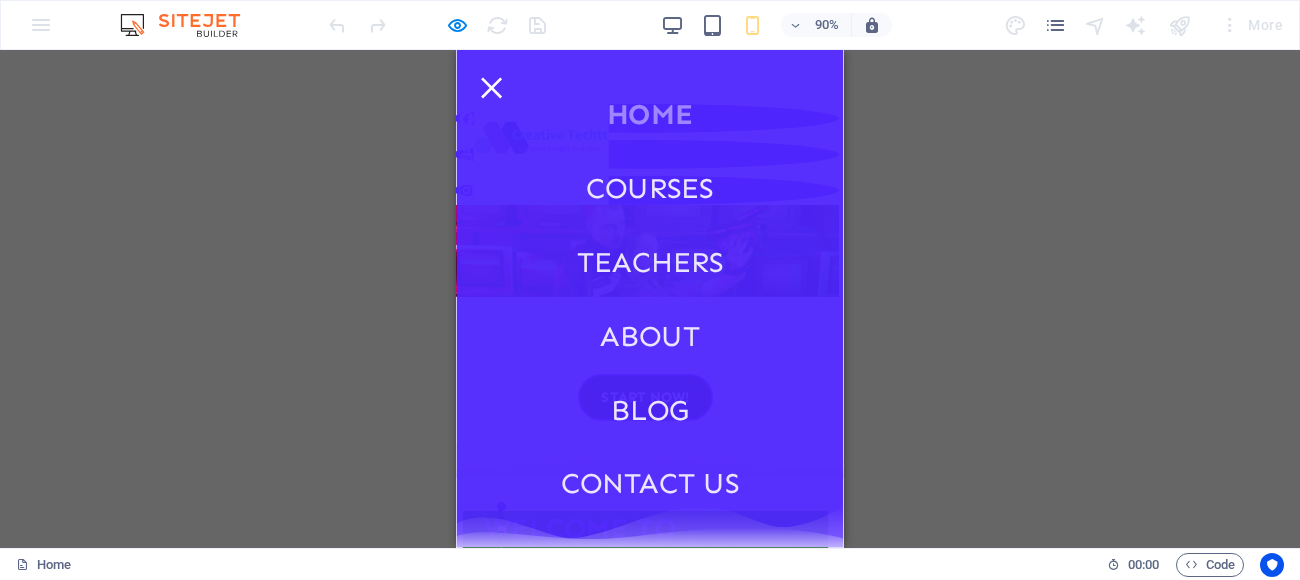 click at bounding box center [494, 92] 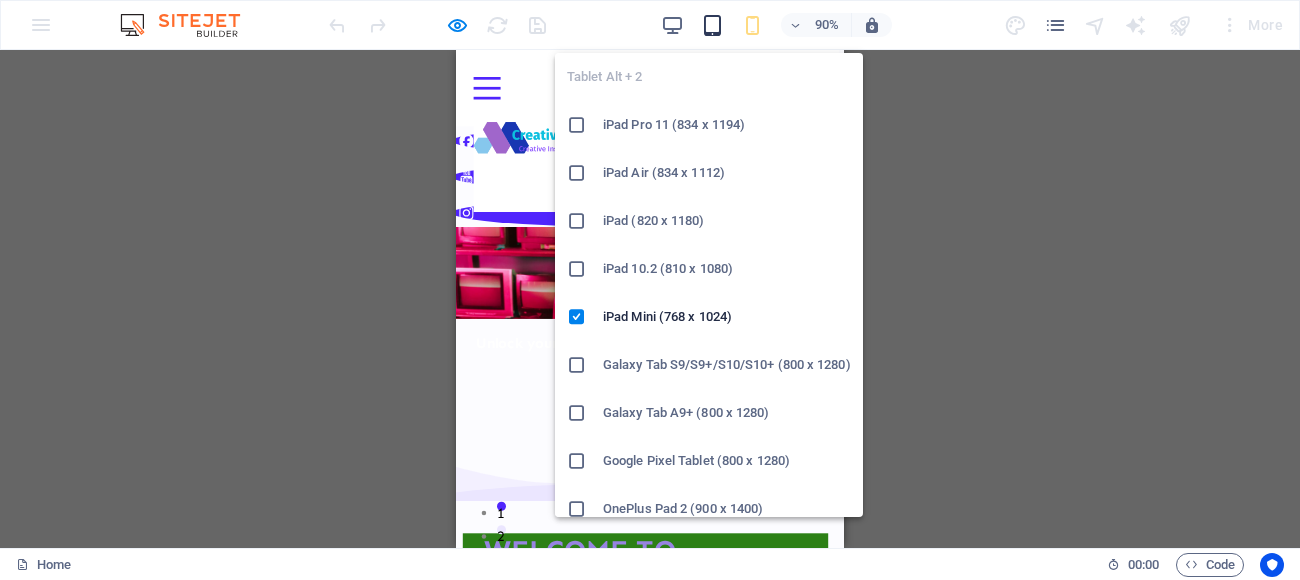click at bounding box center (712, 25) 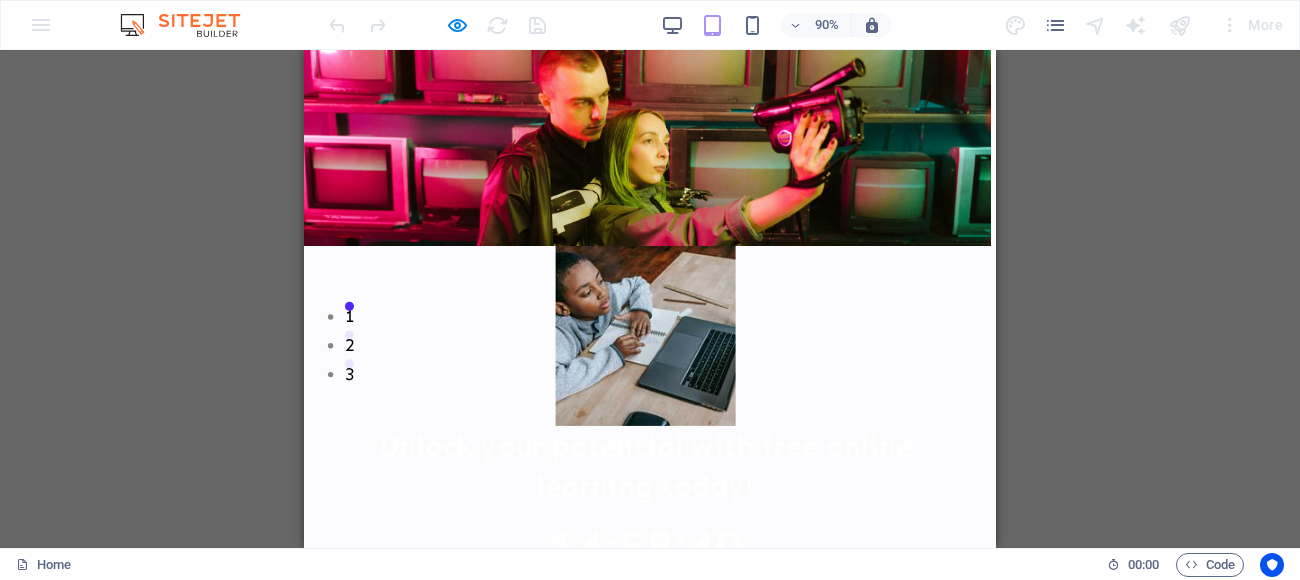 scroll, scrollTop: 0, scrollLeft: 5, axis: horizontal 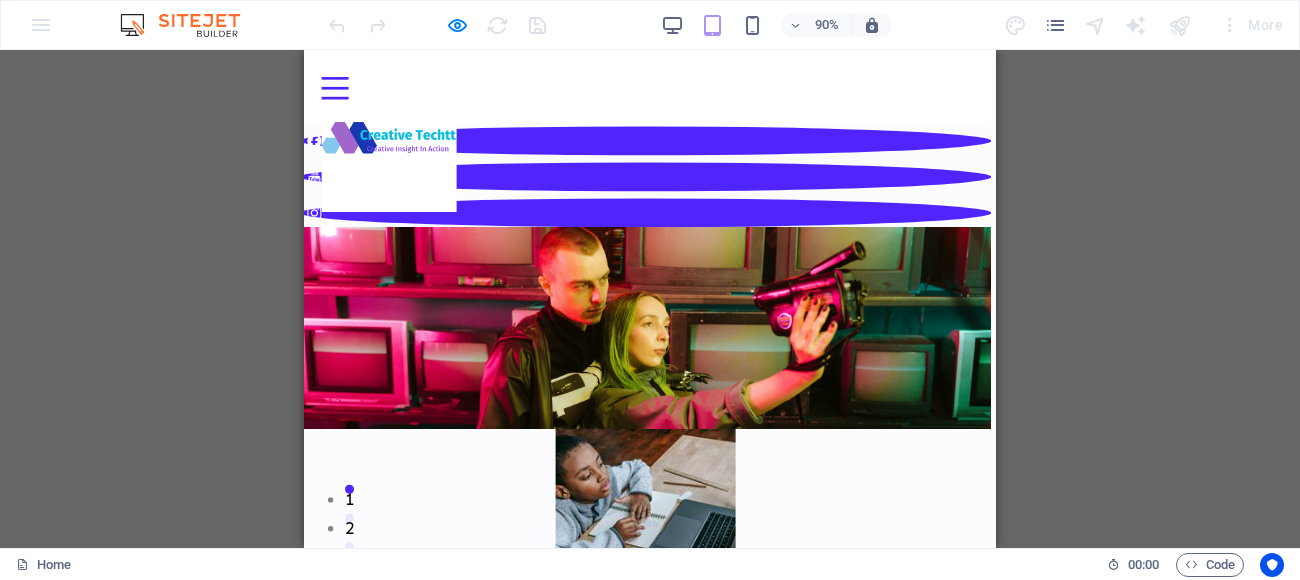 click on "Start now!" at bounding box center [683, 876] 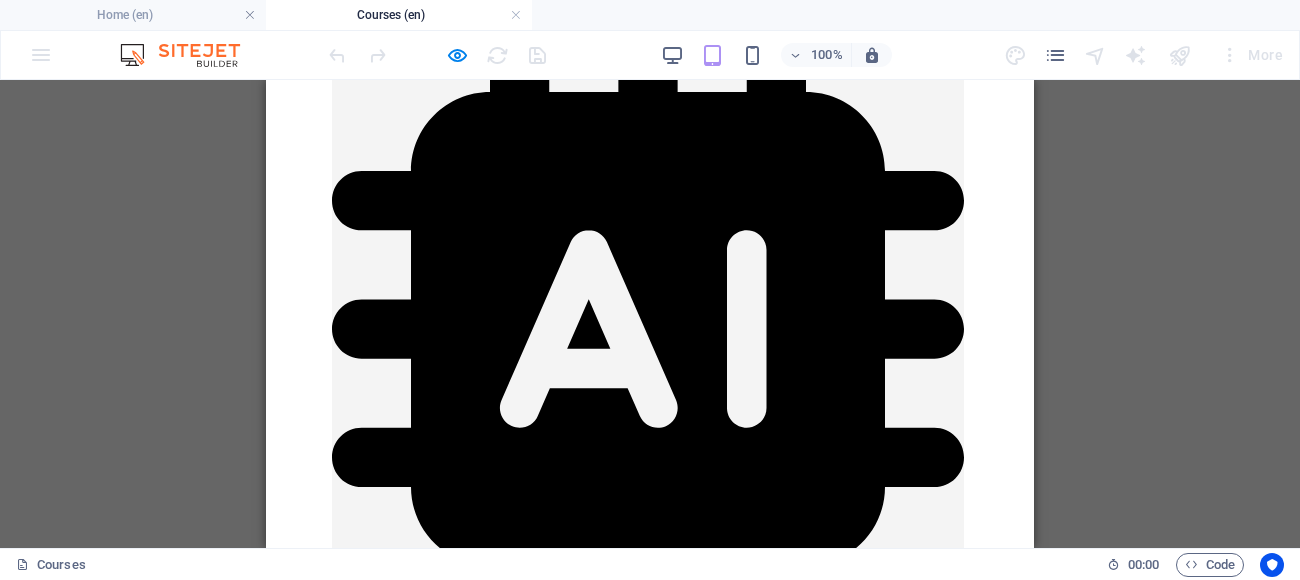 scroll, scrollTop: 1386, scrollLeft: 2, axis: both 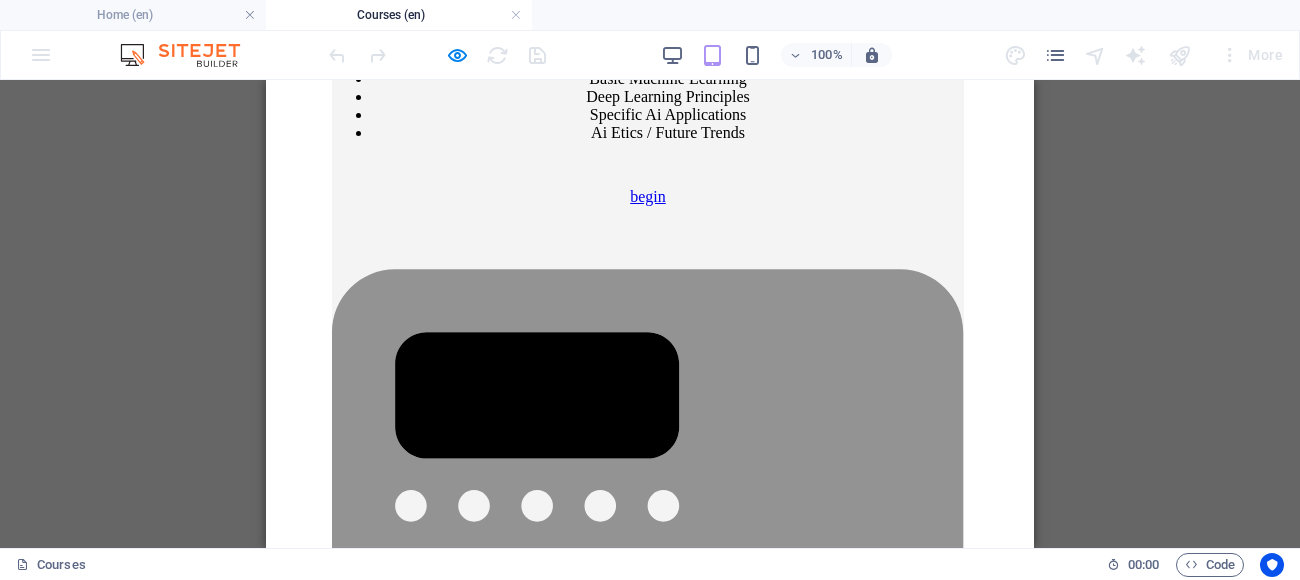 click on "begin" at bounding box center [648, 1824] 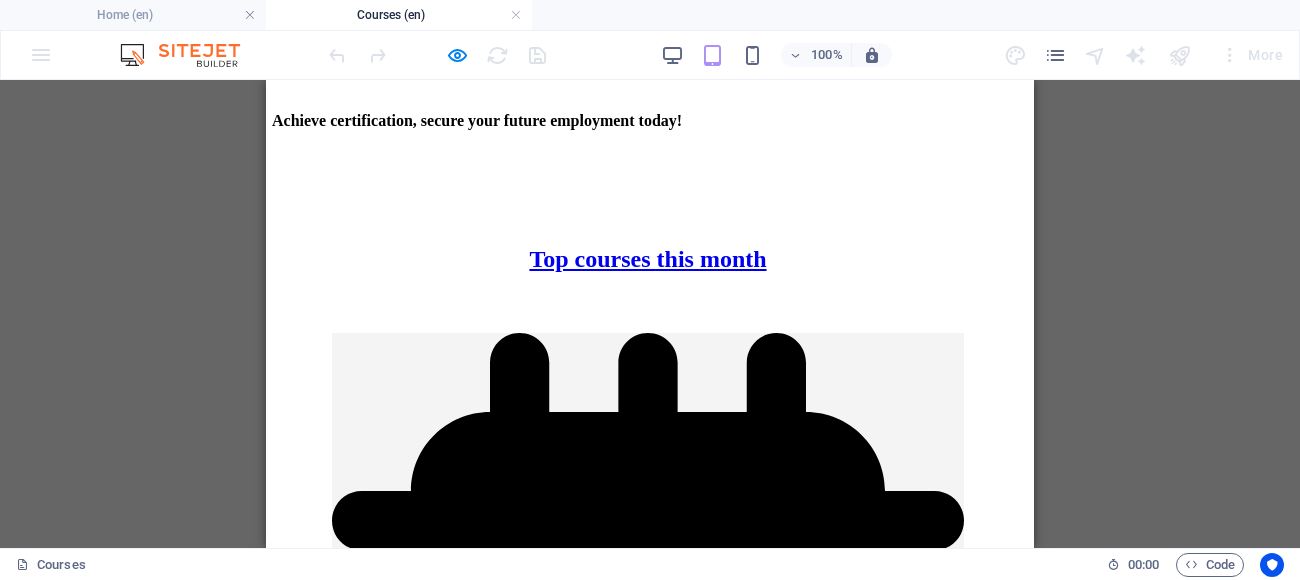 scroll, scrollTop: 1050, scrollLeft: 2, axis: both 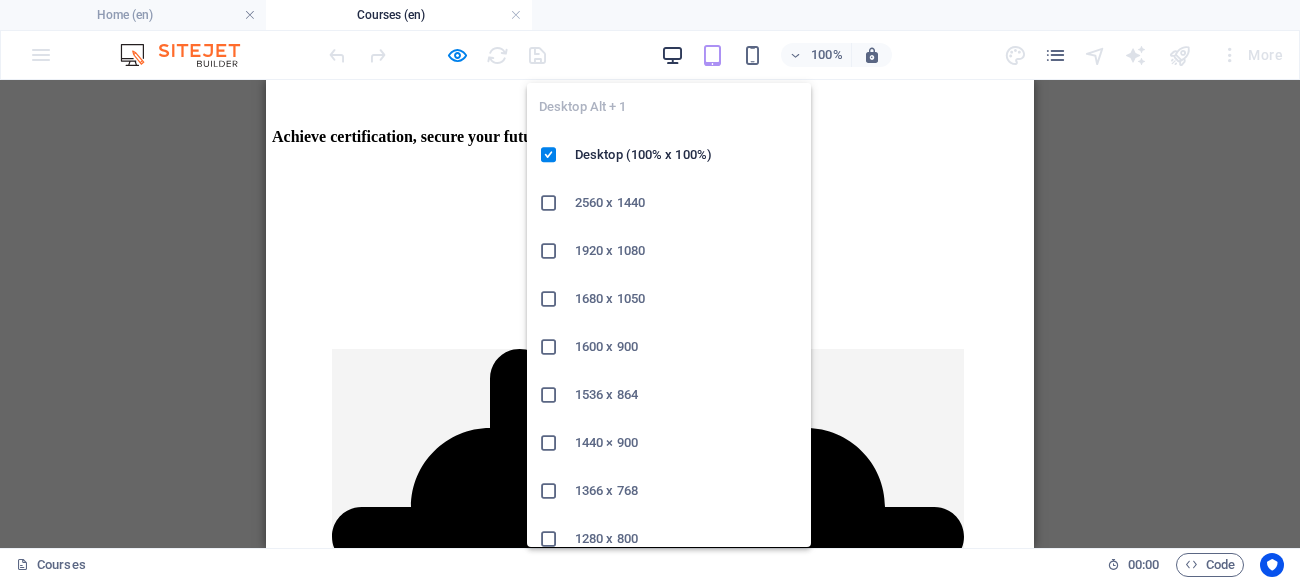 click at bounding box center (672, 55) 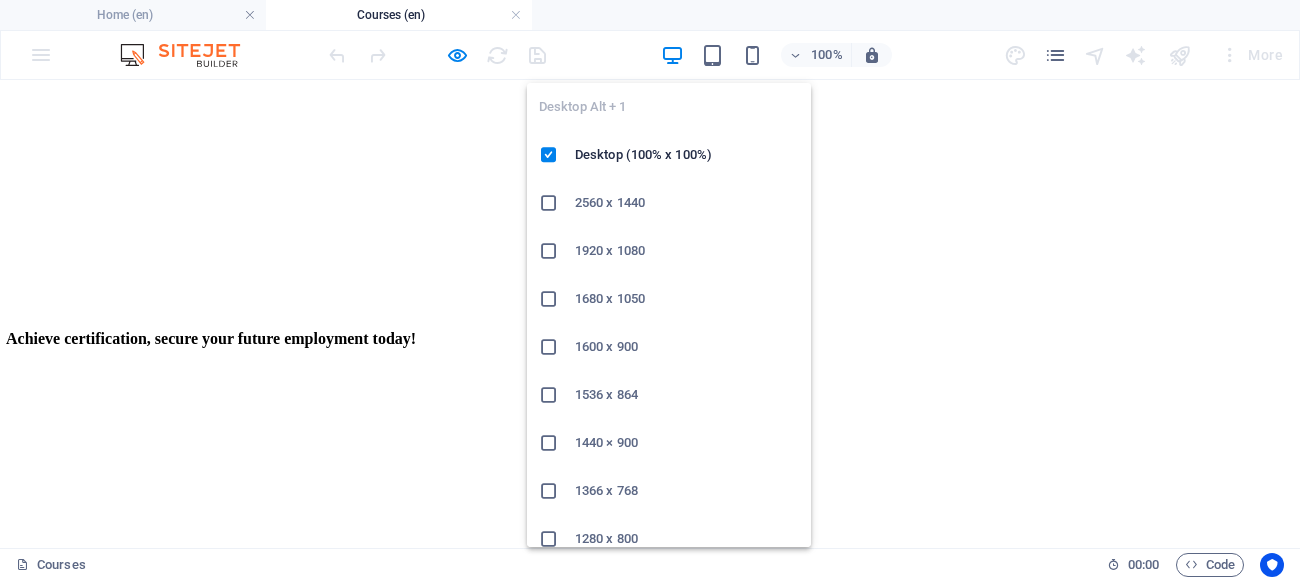 scroll, scrollTop: 1057, scrollLeft: 2, axis: both 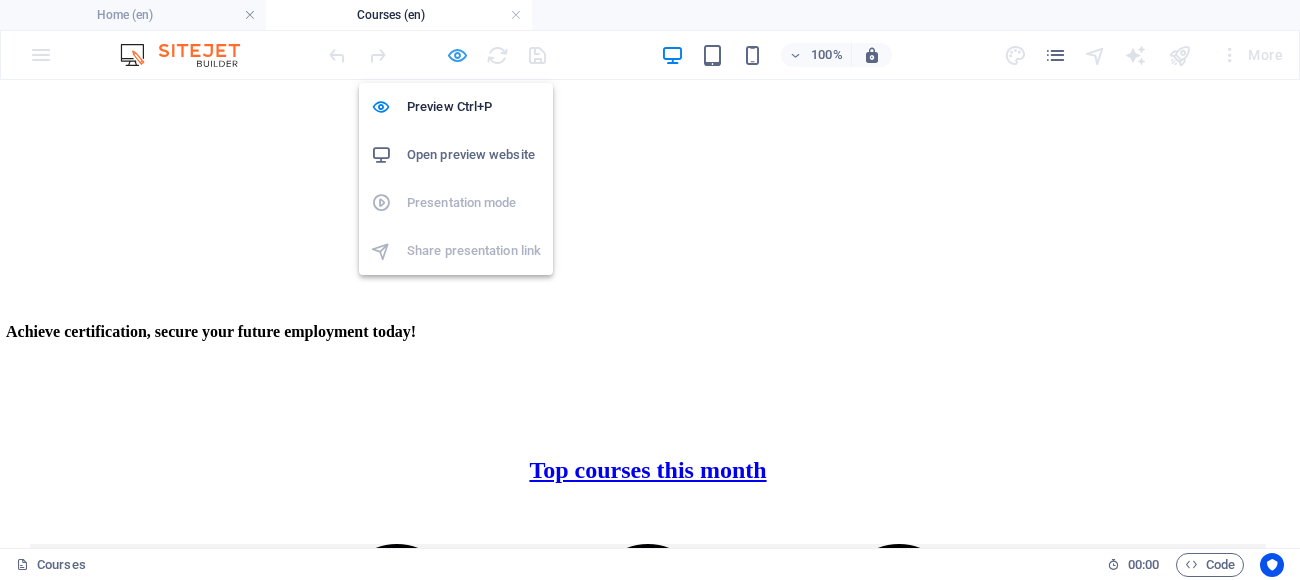 click at bounding box center [457, 55] 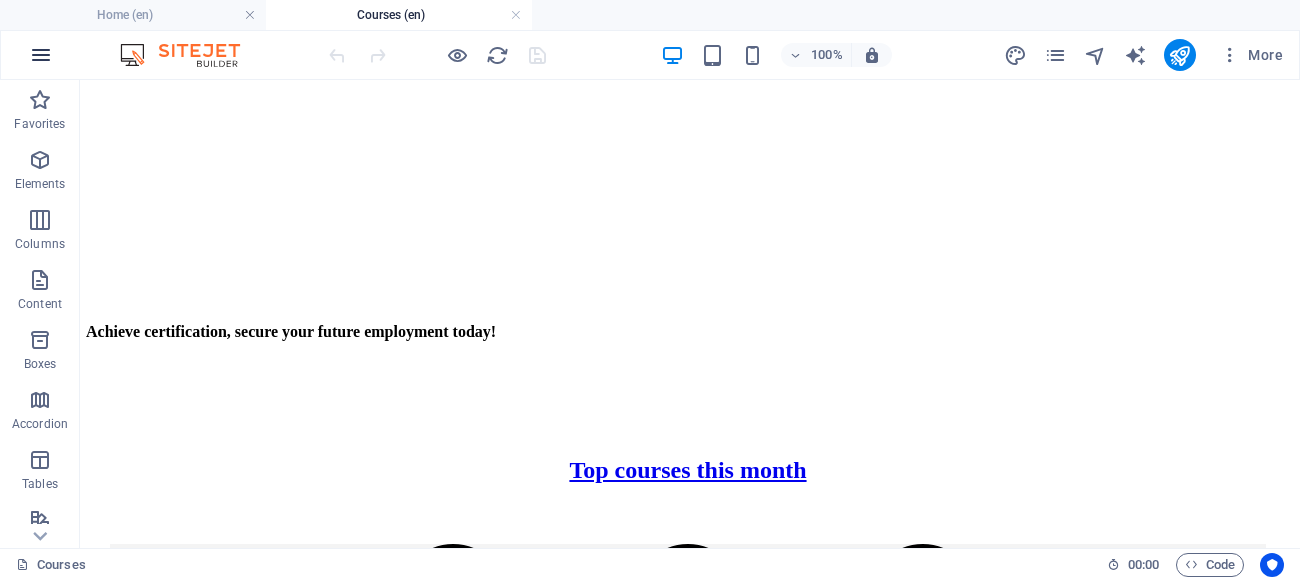 click at bounding box center [41, 55] 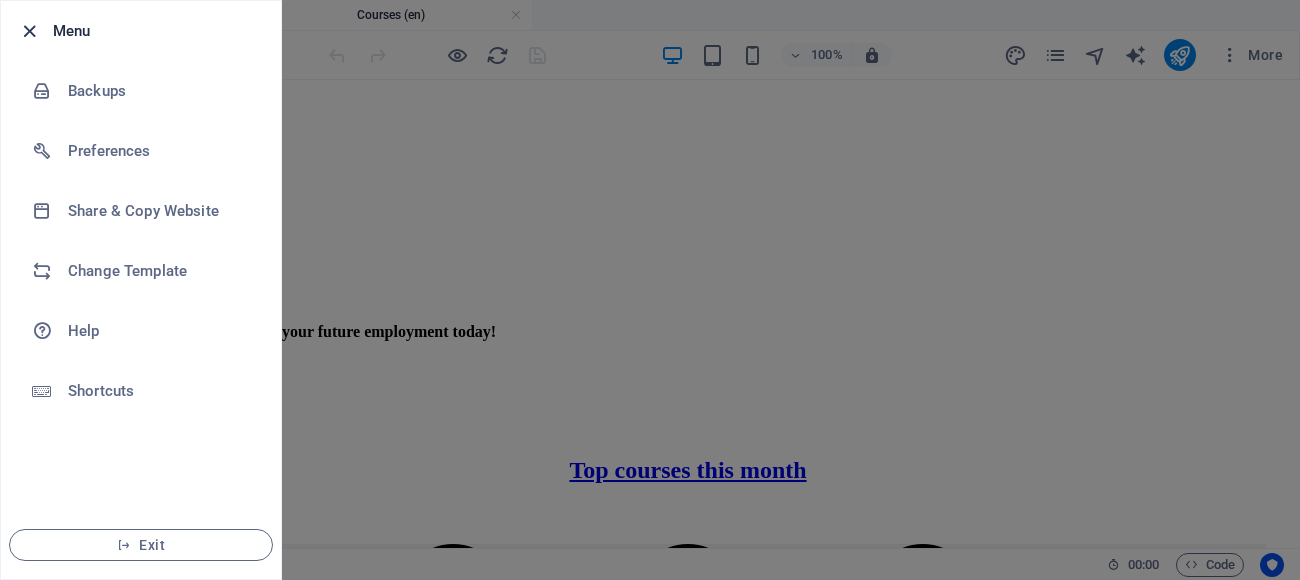 click at bounding box center (29, 31) 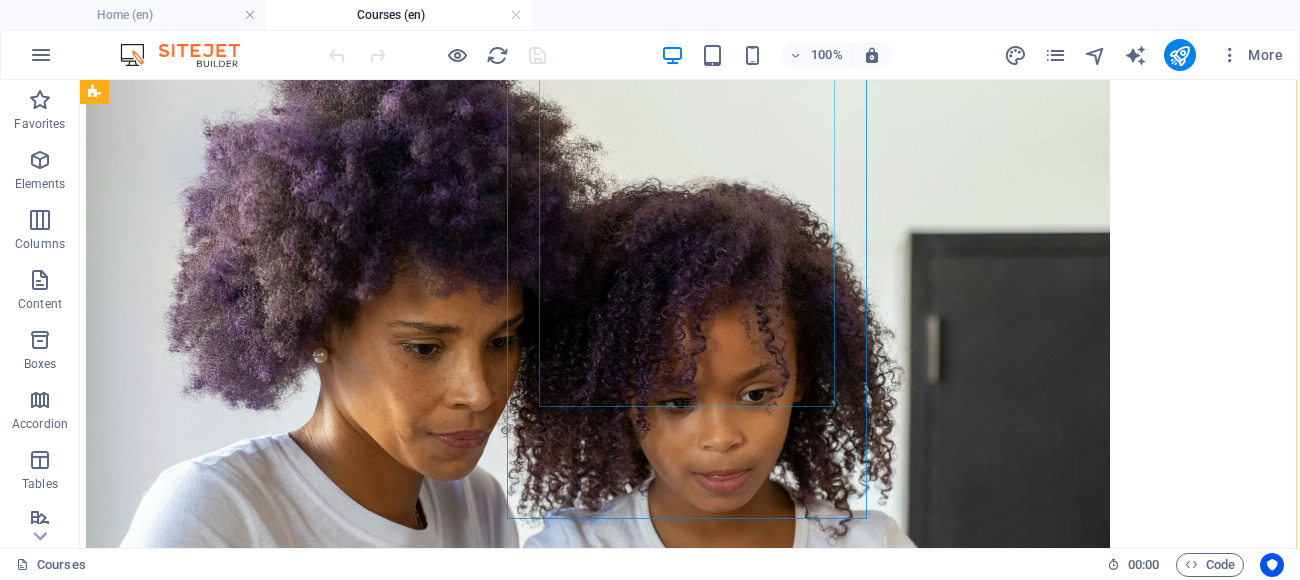 scroll, scrollTop: 12575, scrollLeft: 2, axis: both 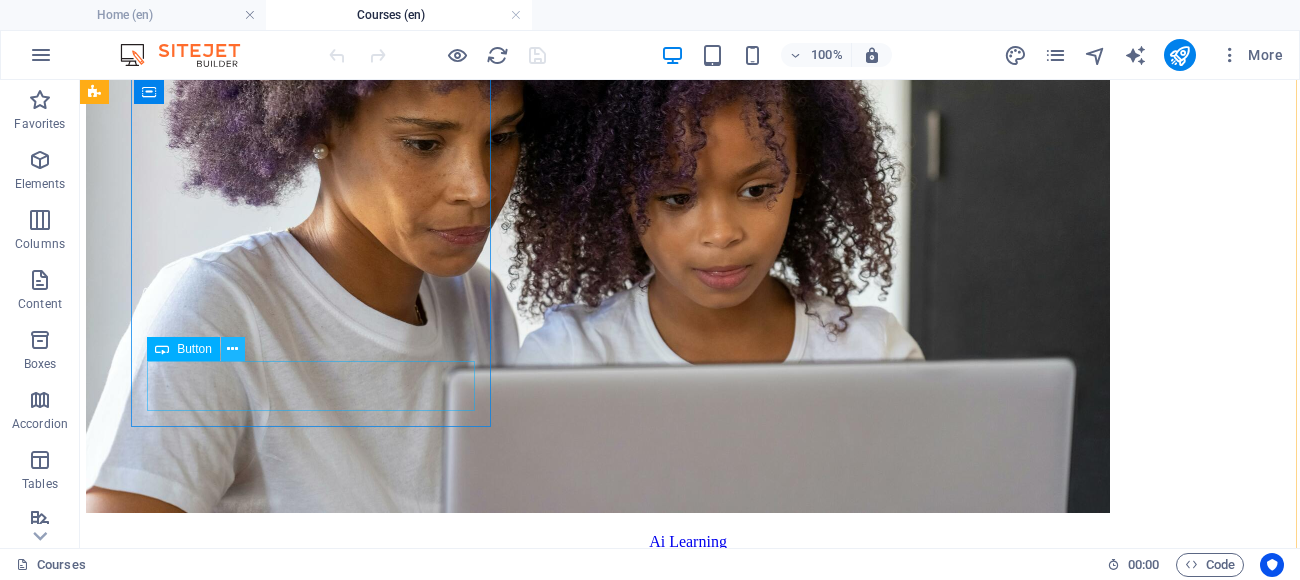 click at bounding box center (232, 349) 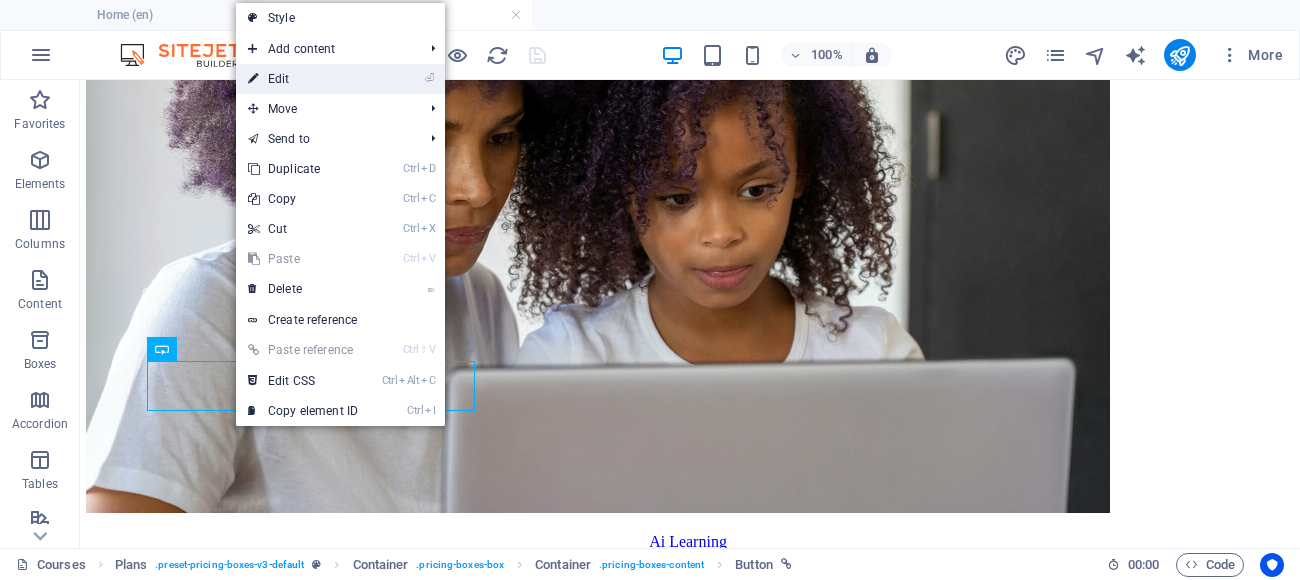 click on "⏎  Edit" at bounding box center [303, 79] 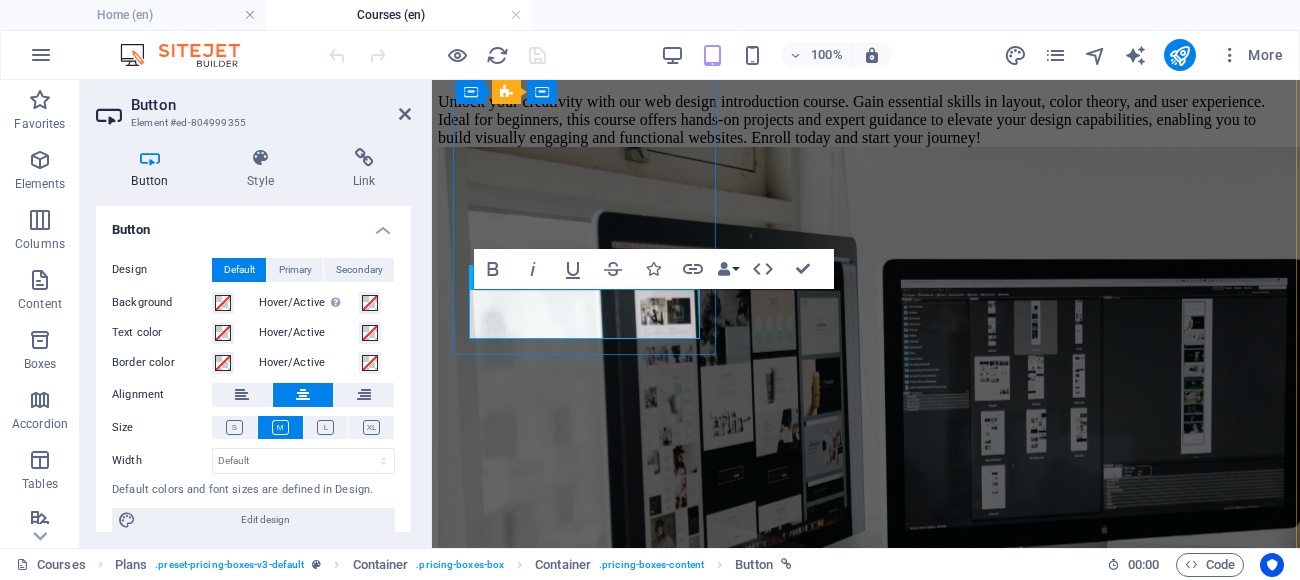 scroll, scrollTop: 12938, scrollLeft: 2, axis: both 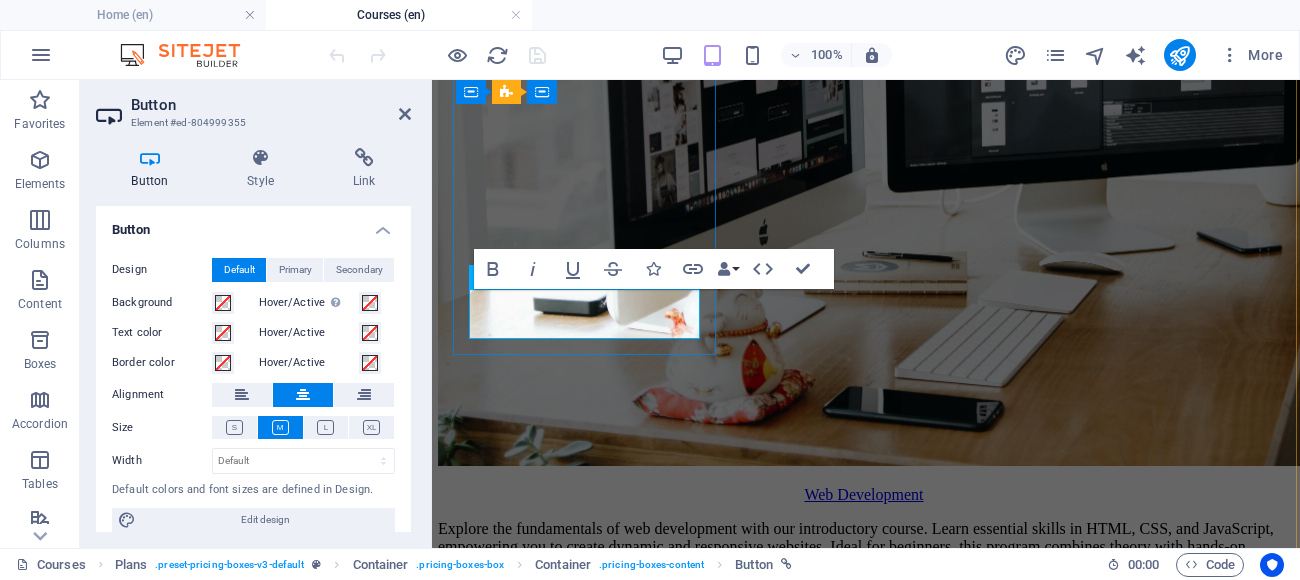 click on "BUTTON" at bounding box center [864, 10030] 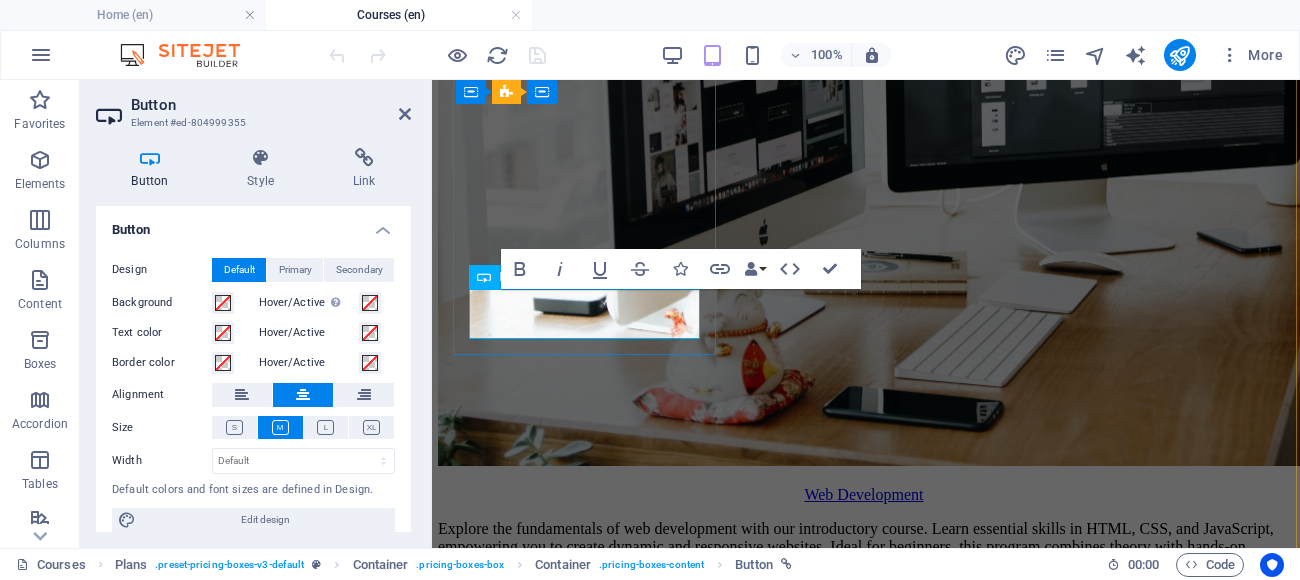 type 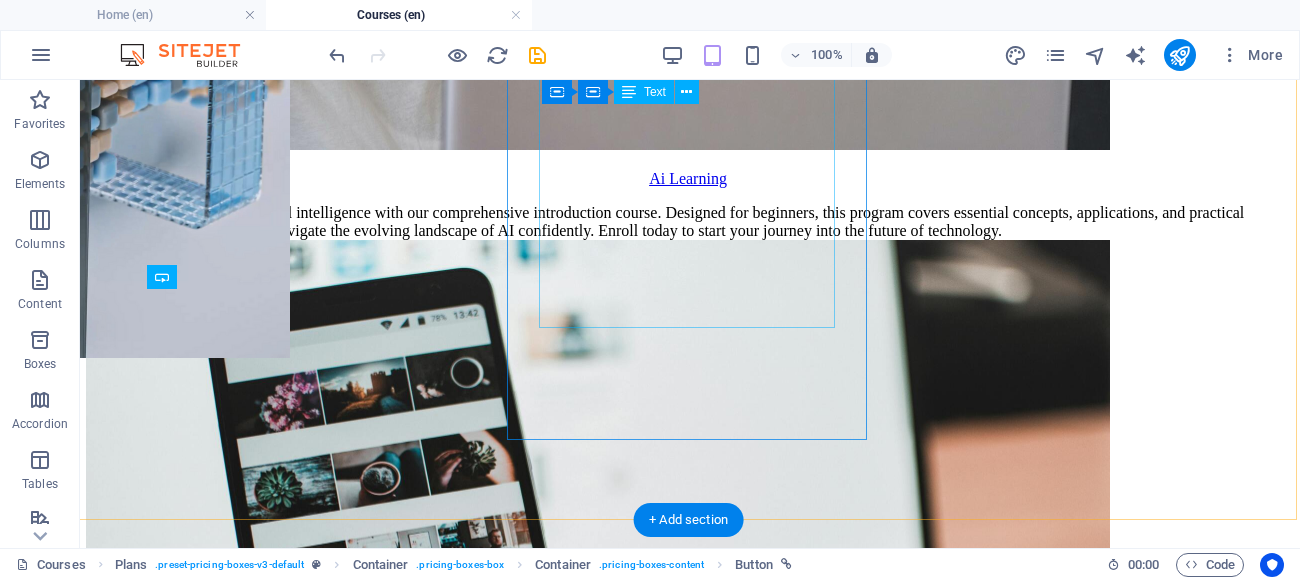 scroll, scrollTop: 12647, scrollLeft: 2, axis: both 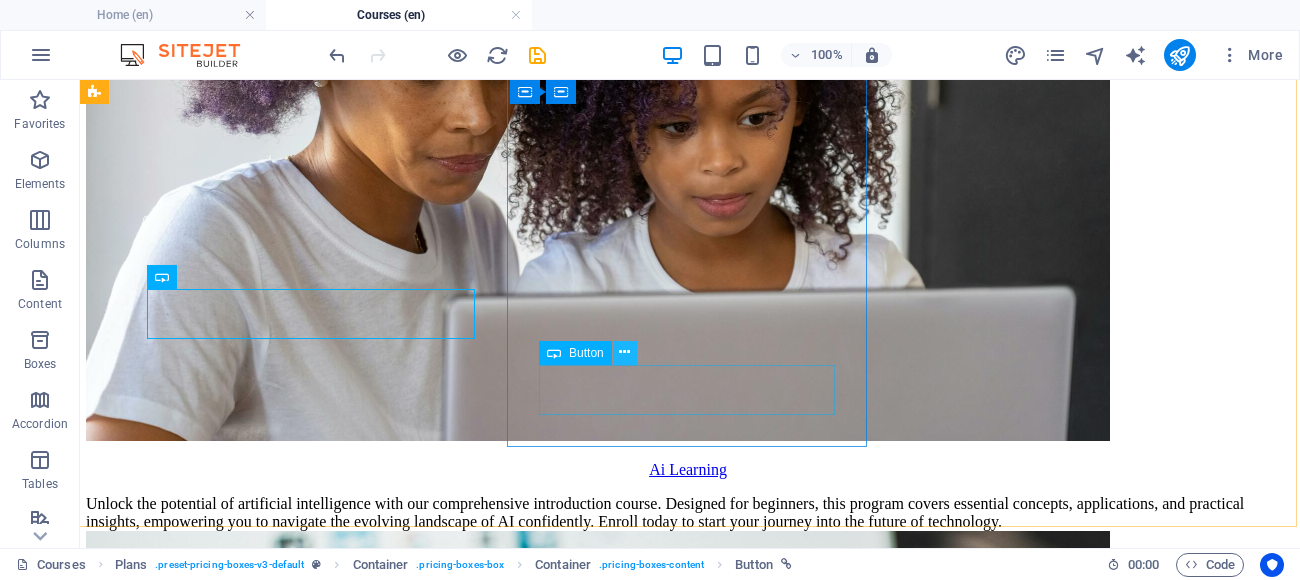 click at bounding box center (624, 352) 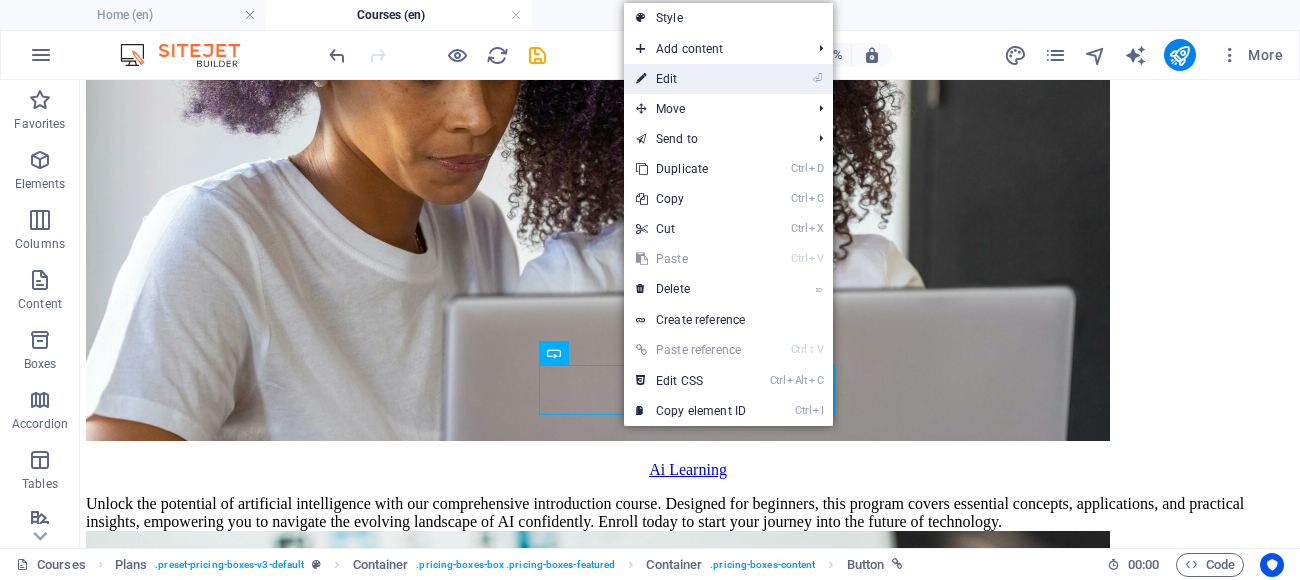 click on "⏎  Edit" at bounding box center [691, 79] 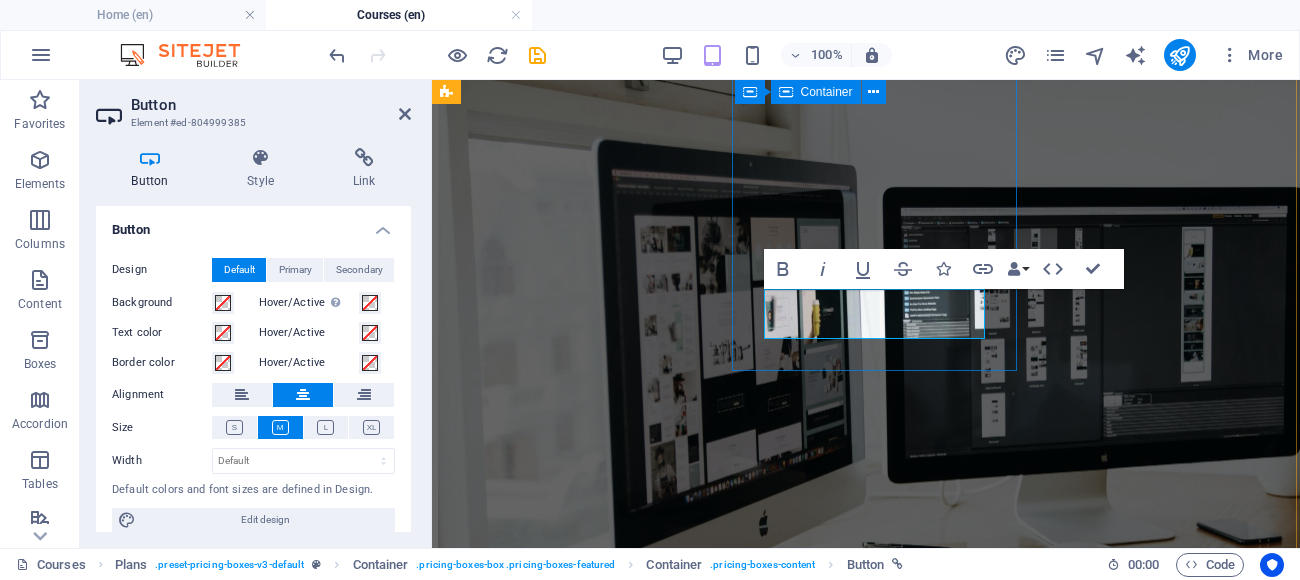 scroll, scrollTop: 13061, scrollLeft: 2, axis: both 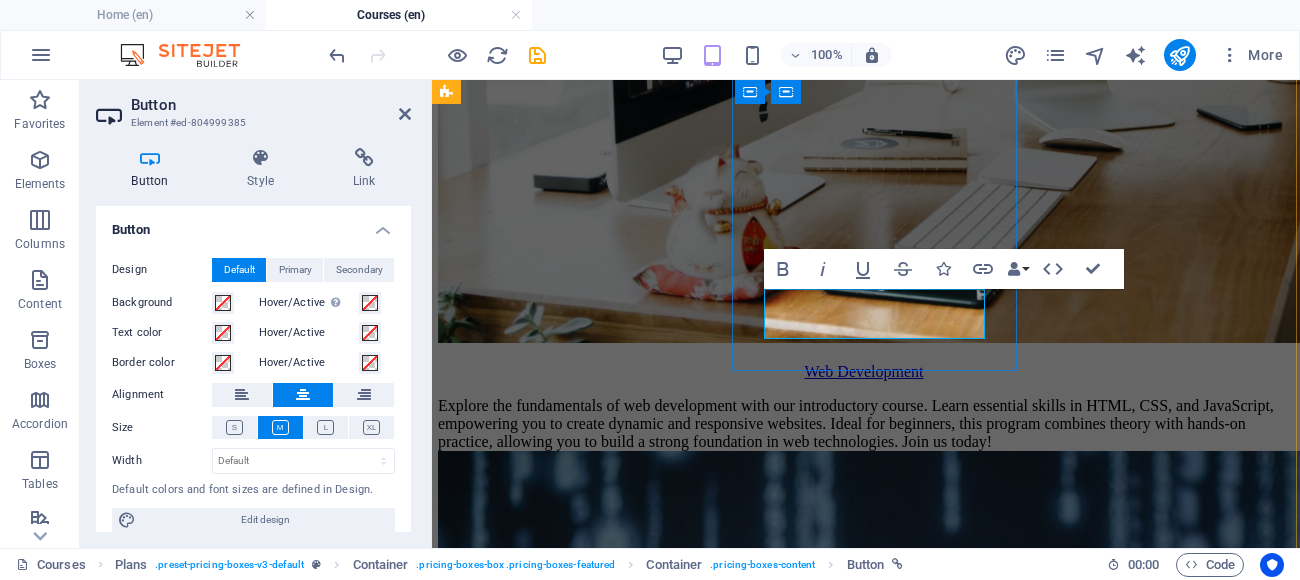click on "BUTTON" at bounding box center (864, 11116) 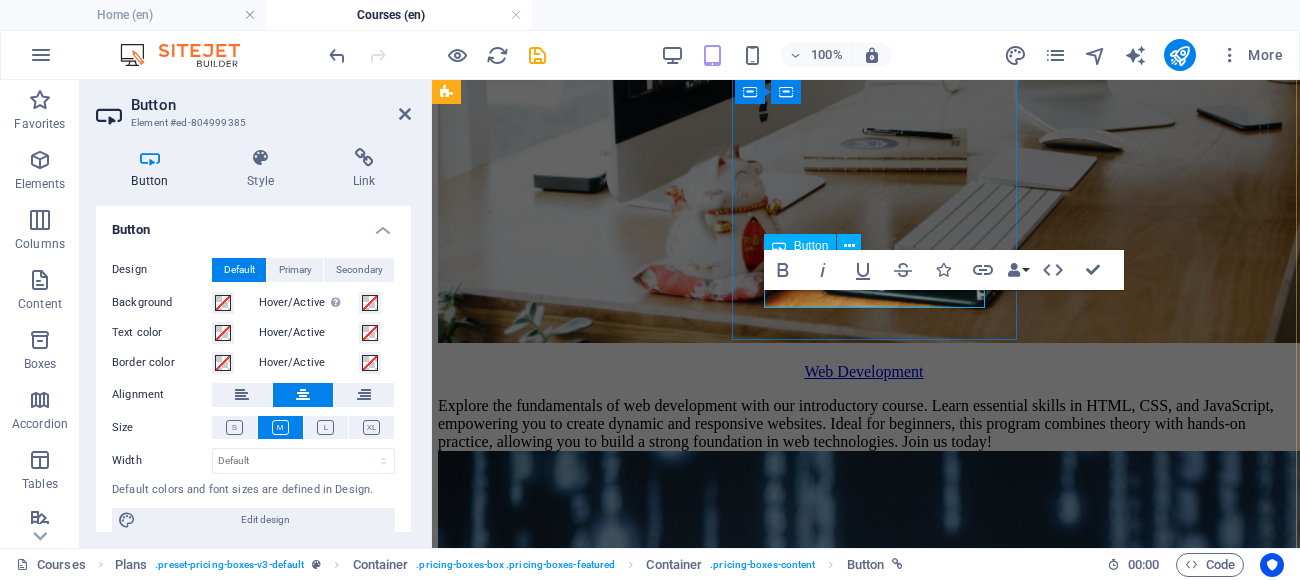 scroll, scrollTop: 13093, scrollLeft: 2, axis: both 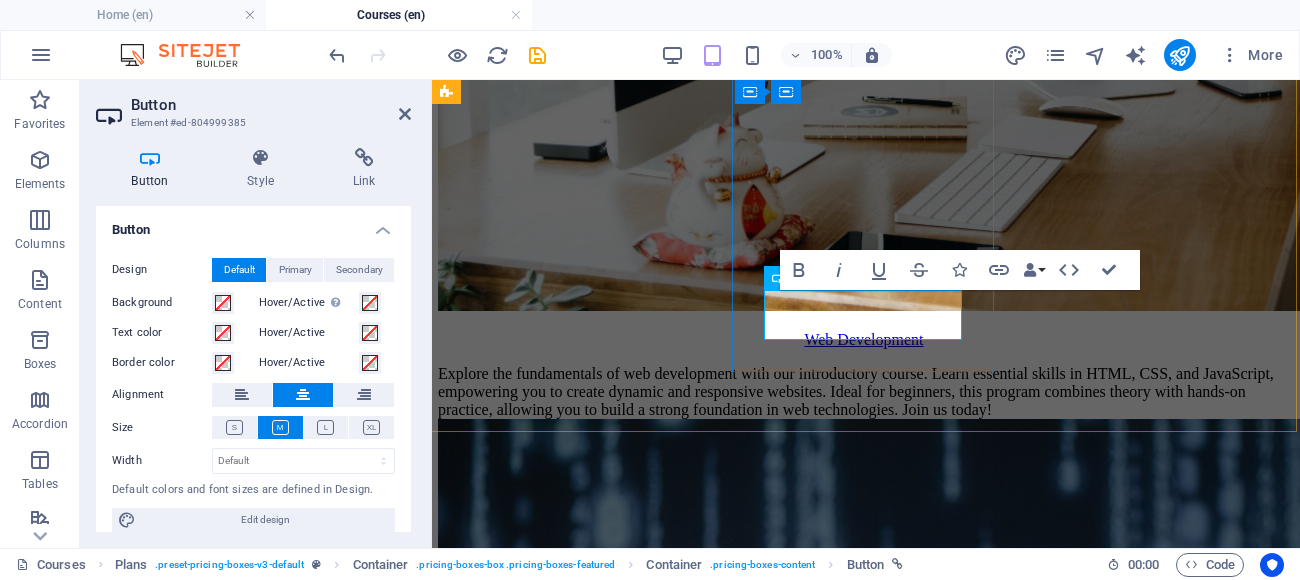 type 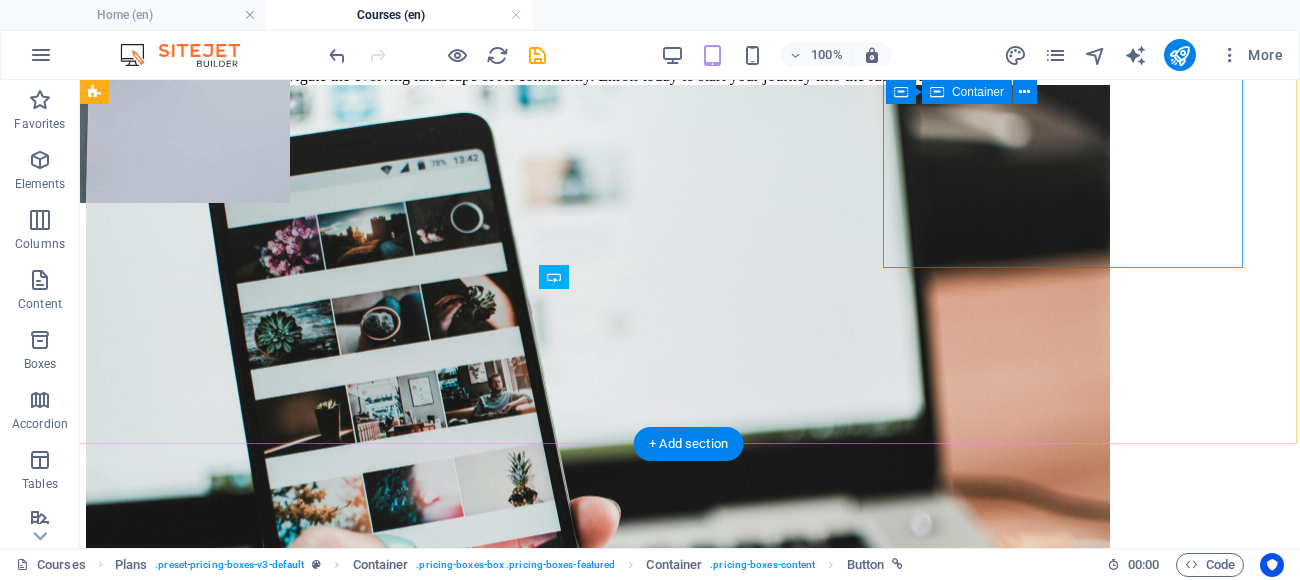 scroll, scrollTop: 12723, scrollLeft: 2, axis: both 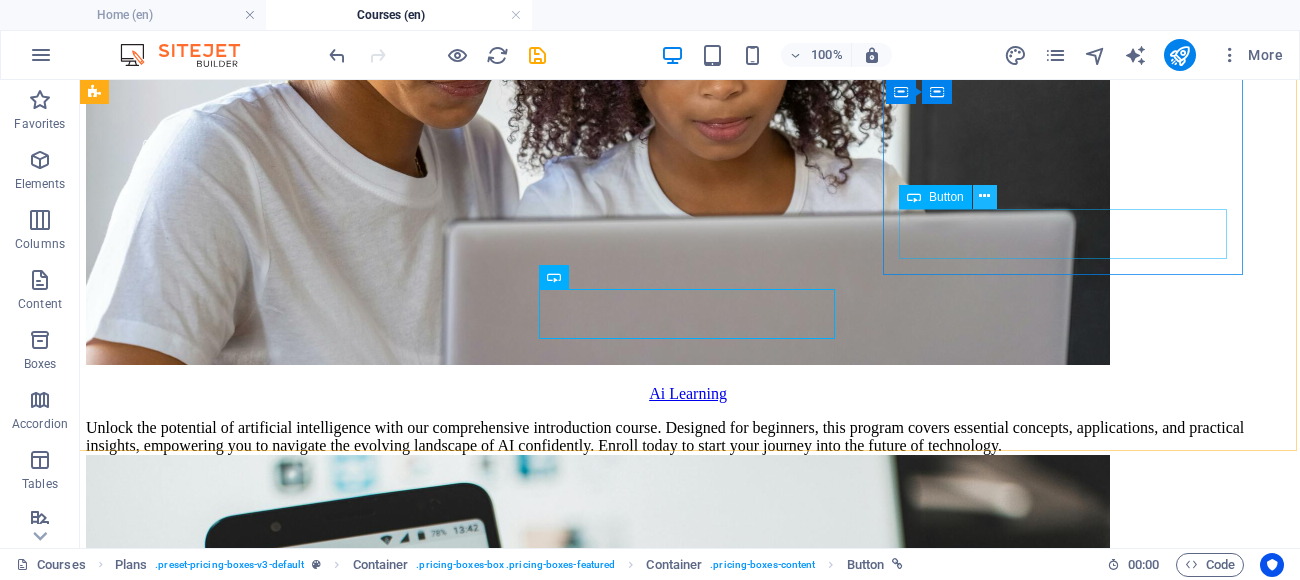 click at bounding box center (984, 196) 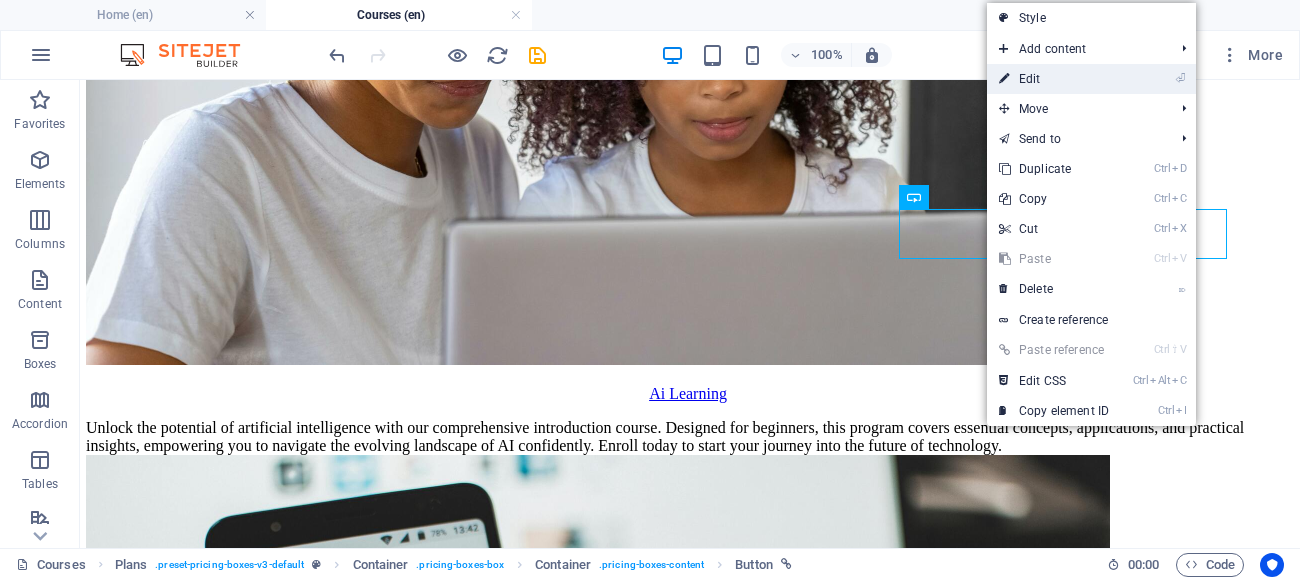 click on "⏎  Edit" at bounding box center (1054, 79) 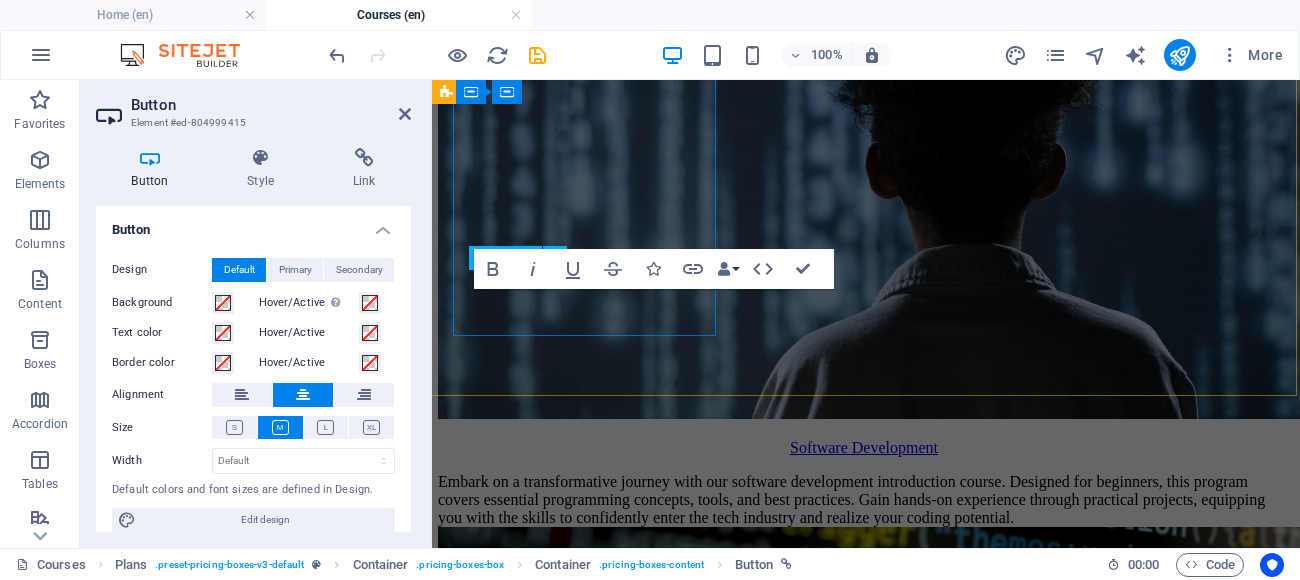 scroll, scrollTop: 13757, scrollLeft: 2, axis: both 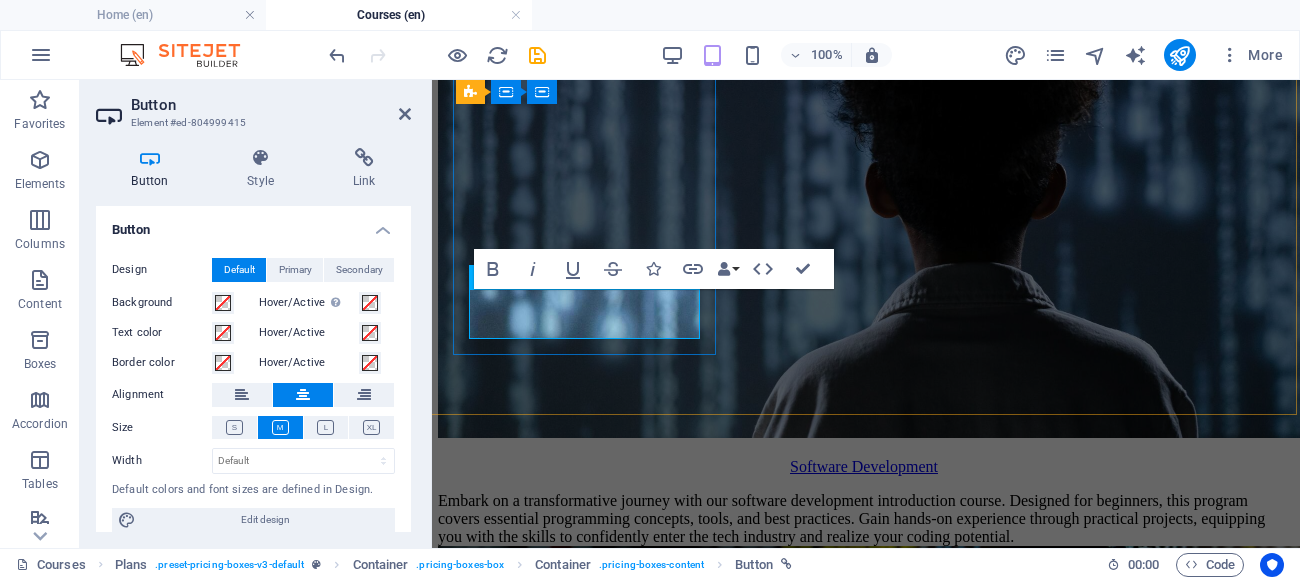click on "BUTTON" at bounding box center [864, 11385] 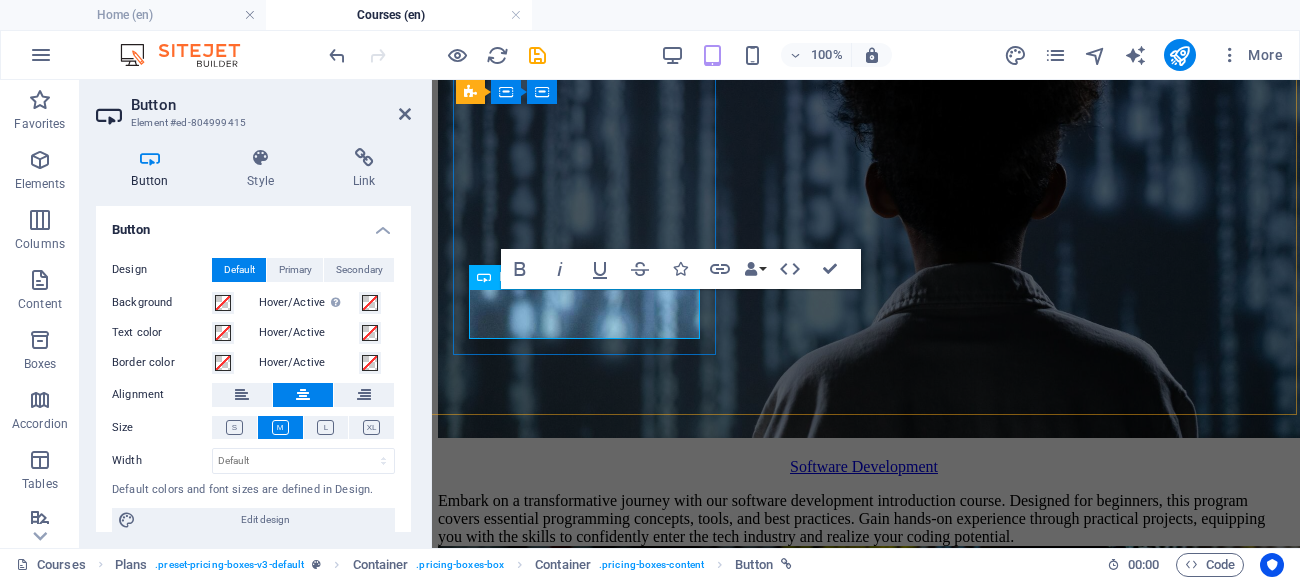 type 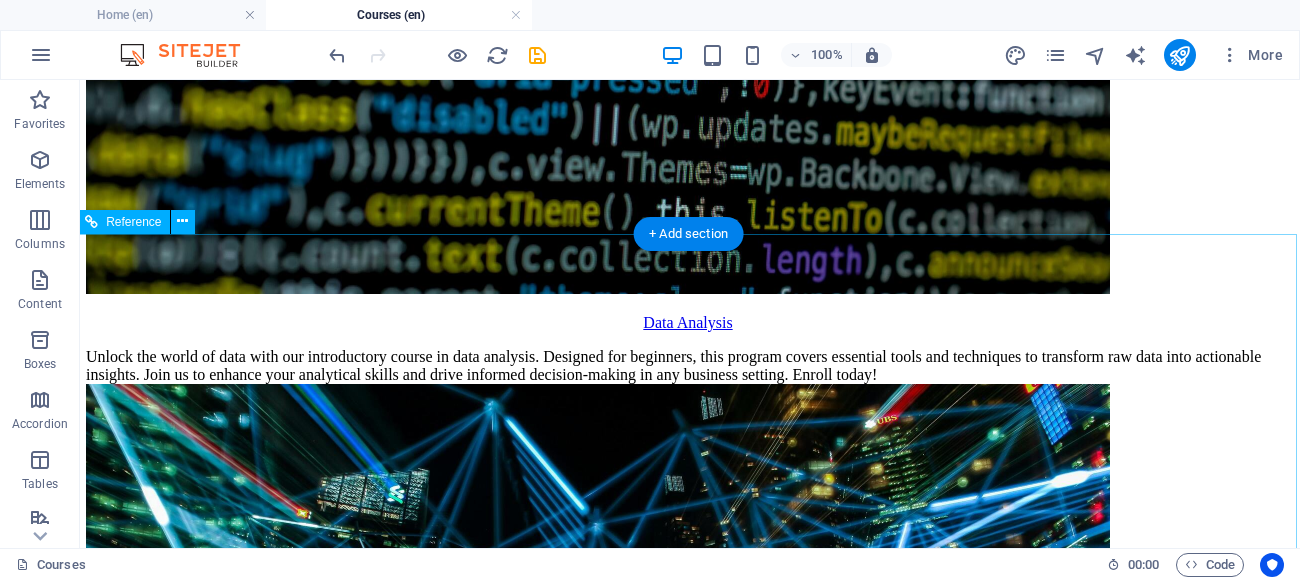 scroll, scrollTop: 14858, scrollLeft: 2, axis: both 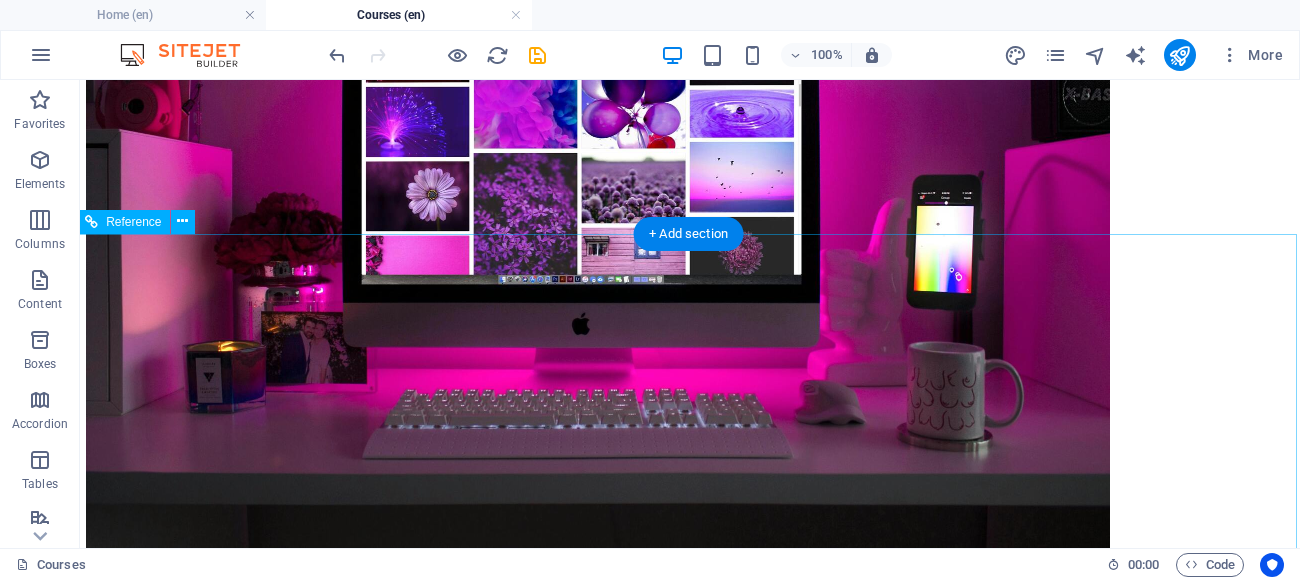 click on "Learn from and with the best teachers Elevate your skills by collaborating with top-notch tutors today! Let’s talk" at bounding box center (688, 19966) 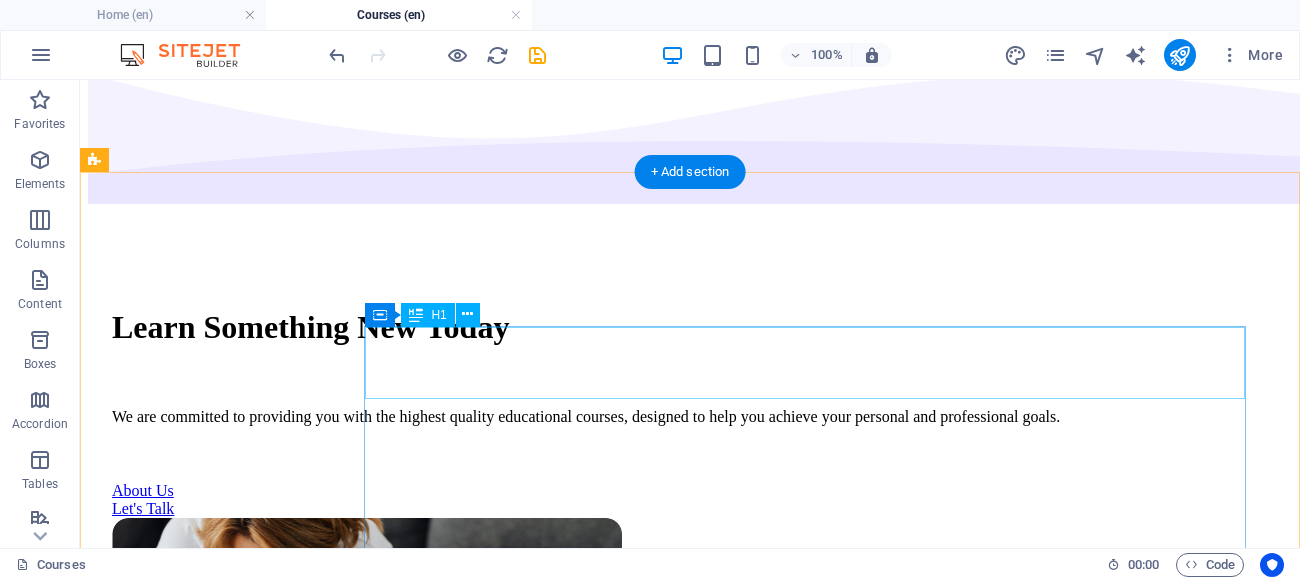 scroll, scrollTop: 0, scrollLeft: 0, axis: both 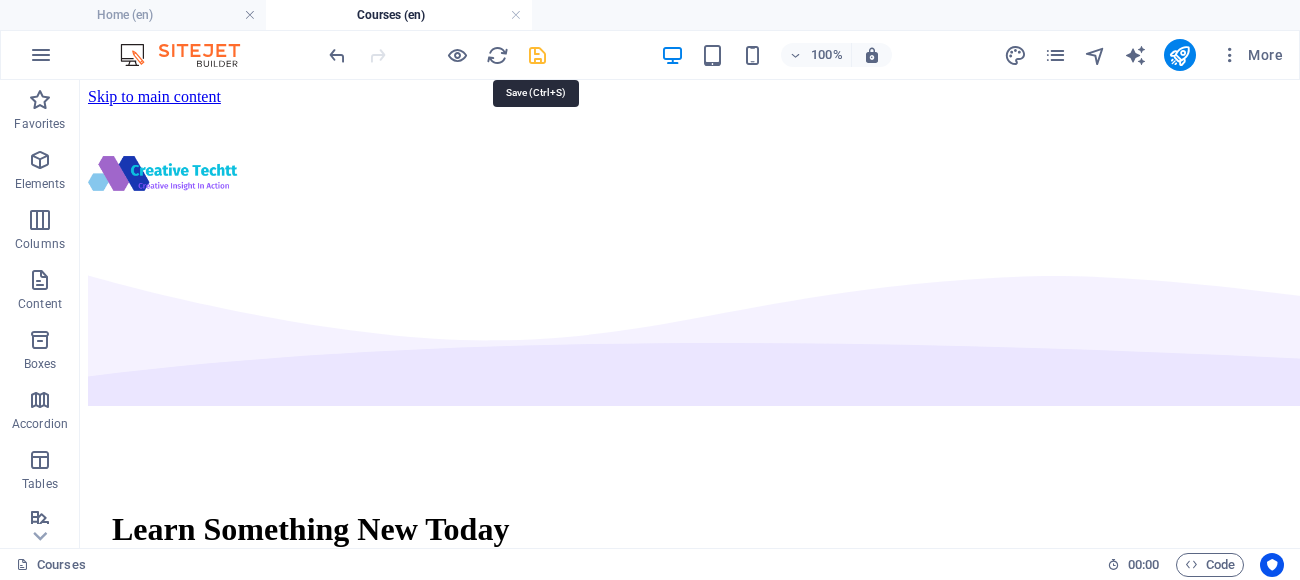 click at bounding box center [537, 55] 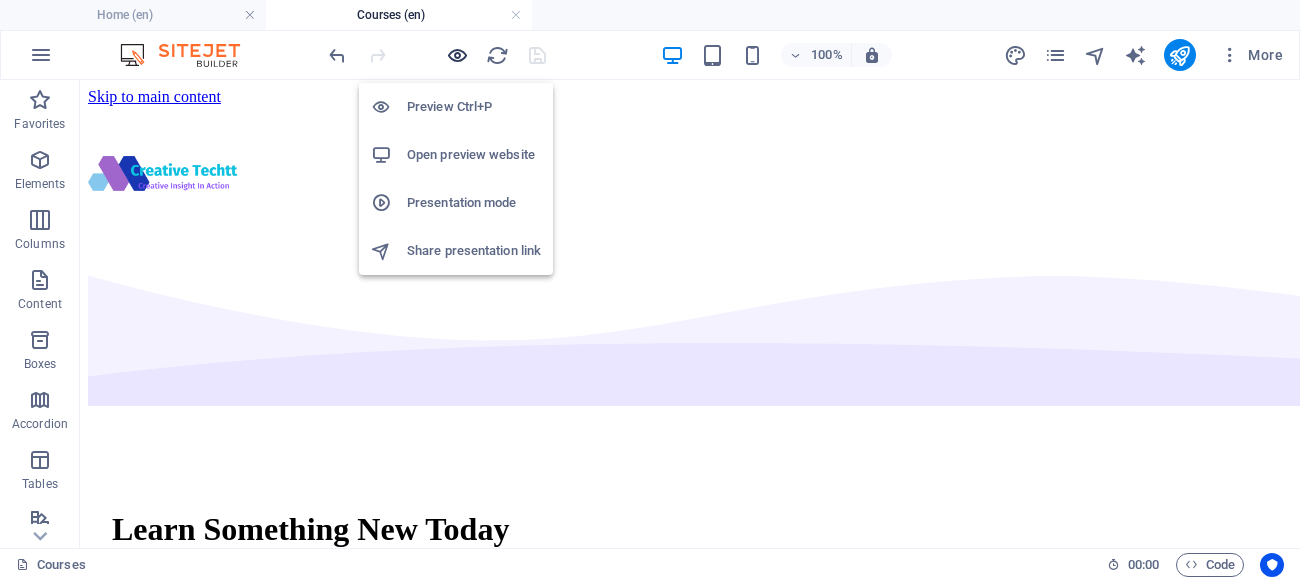 click at bounding box center (457, 55) 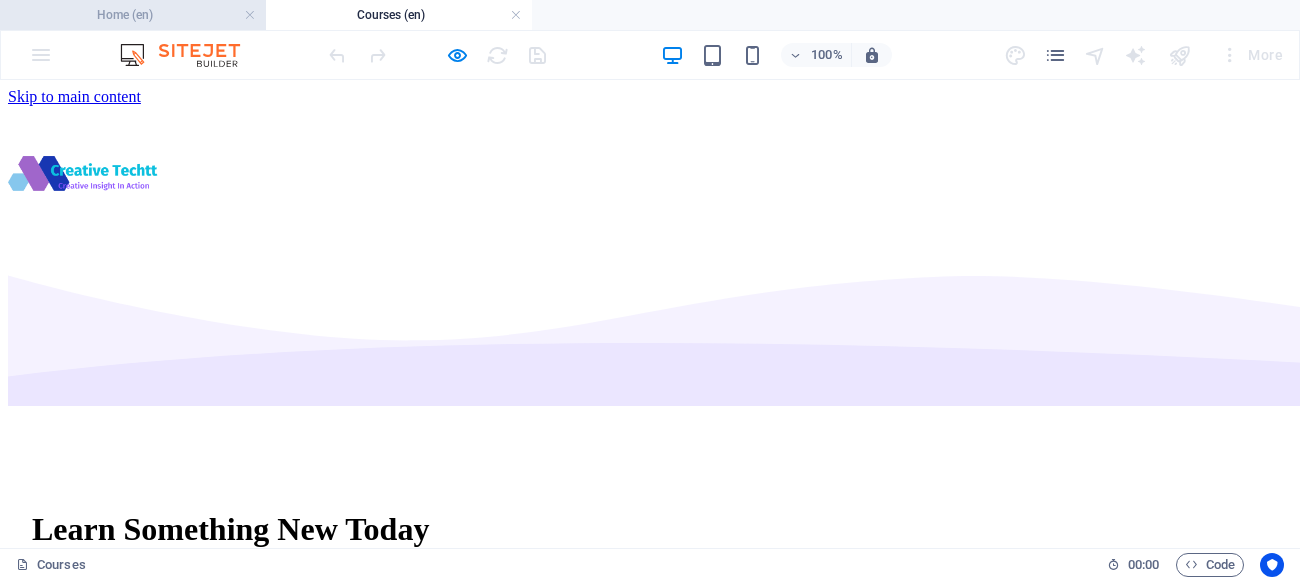 click on "Home (en)" at bounding box center (133, 15) 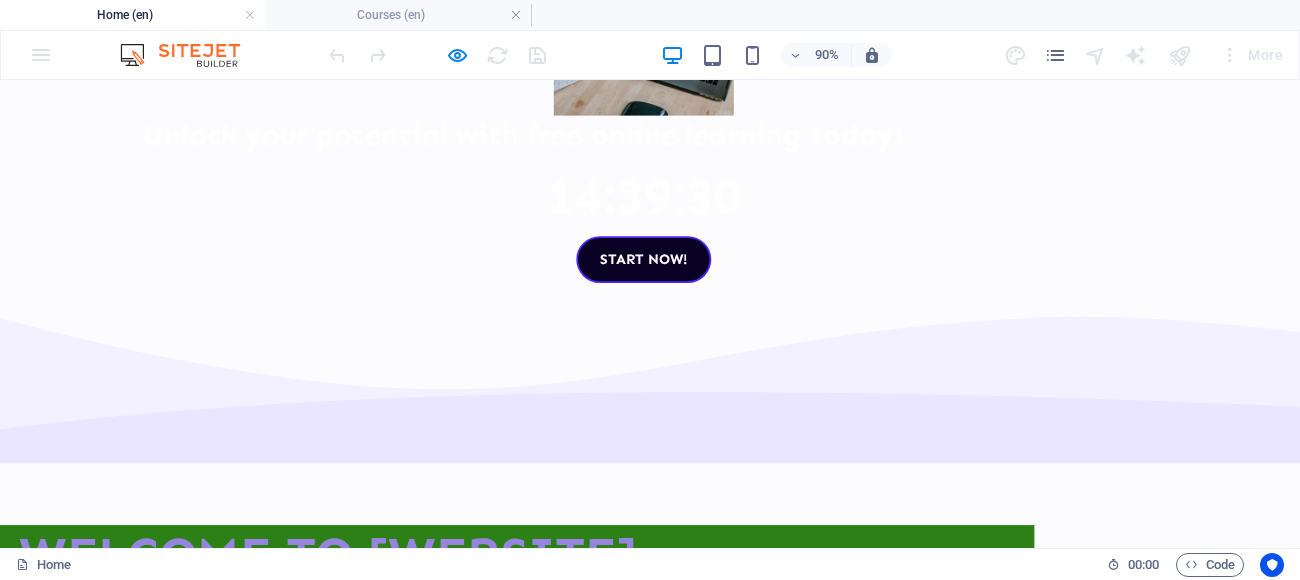 scroll, scrollTop: 0, scrollLeft: 7, axis: horizontal 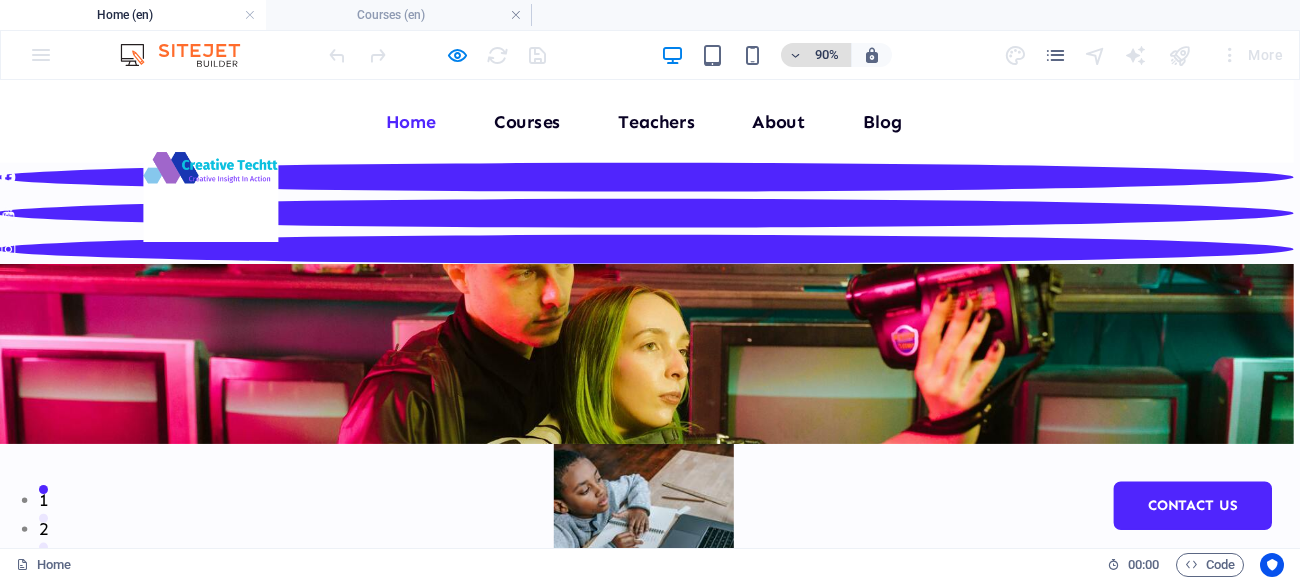 click at bounding box center [796, 55] 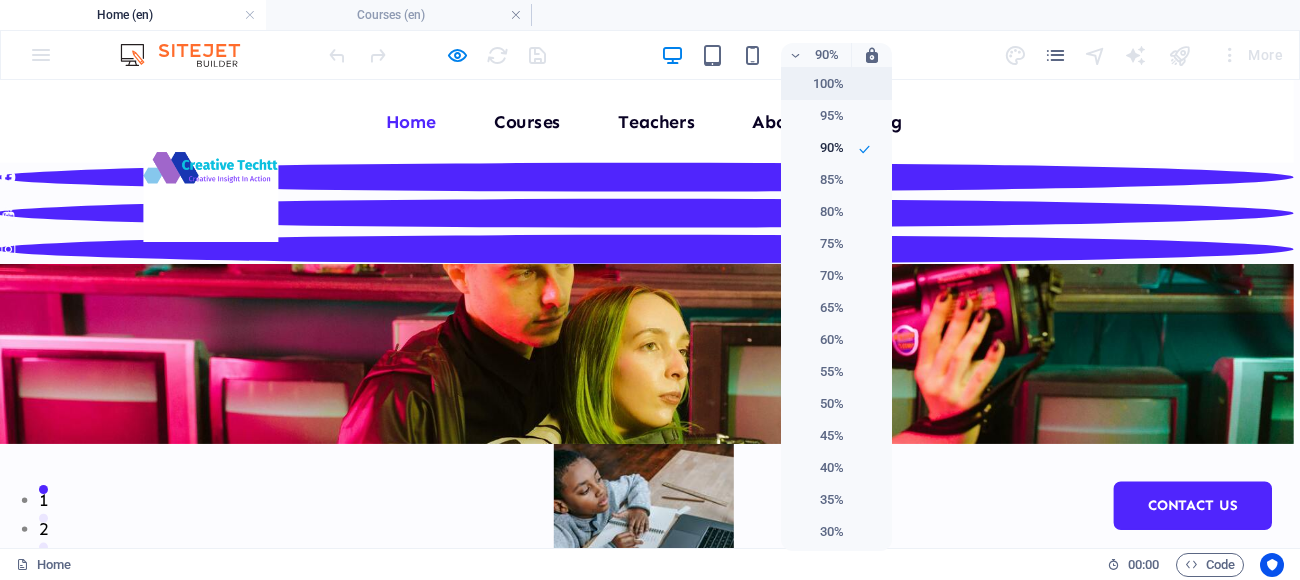 click on "100%" at bounding box center [818, 84] 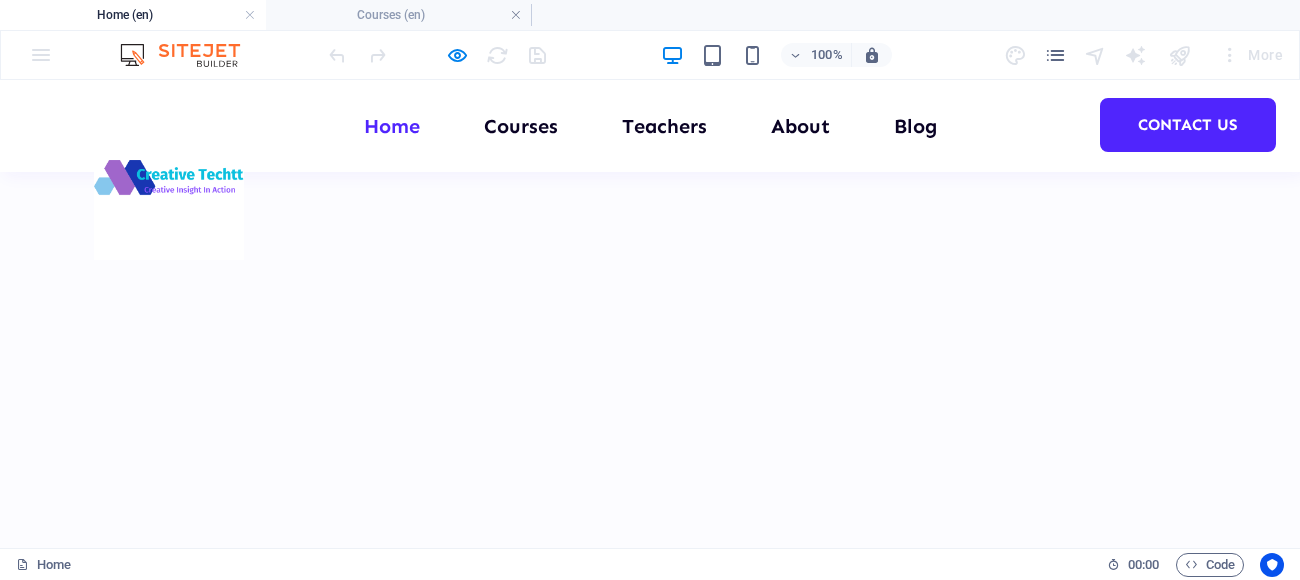scroll, scrollTop: 7409, scrollLeft: 7, axis: both 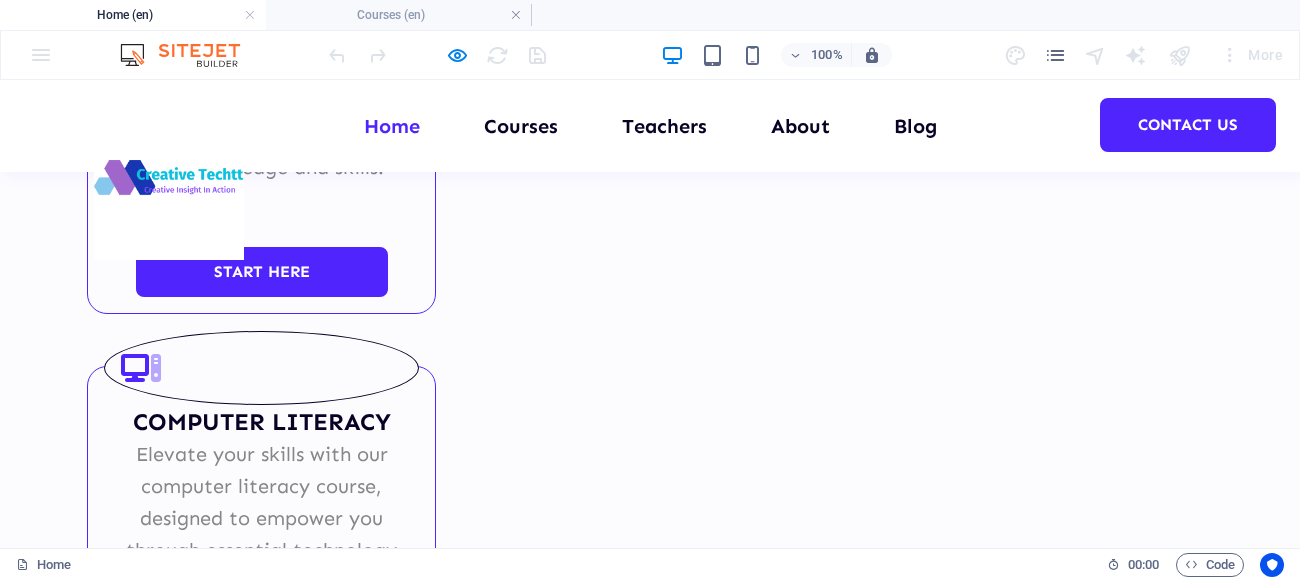 click on "Embrace the future with our free technology education programs, designed to empower Trinidad and Tobago citizens also the Caribbean people through digital transformation. We provide the essential skills and knowledge needed to thrive in today’s tech-driven world. Let us guide you on this journey to innovation and growth, ensuring your organization or chosen career stands out in a rapidly evolving marketplace. Join us today!" at bounding box center [573, 7473] 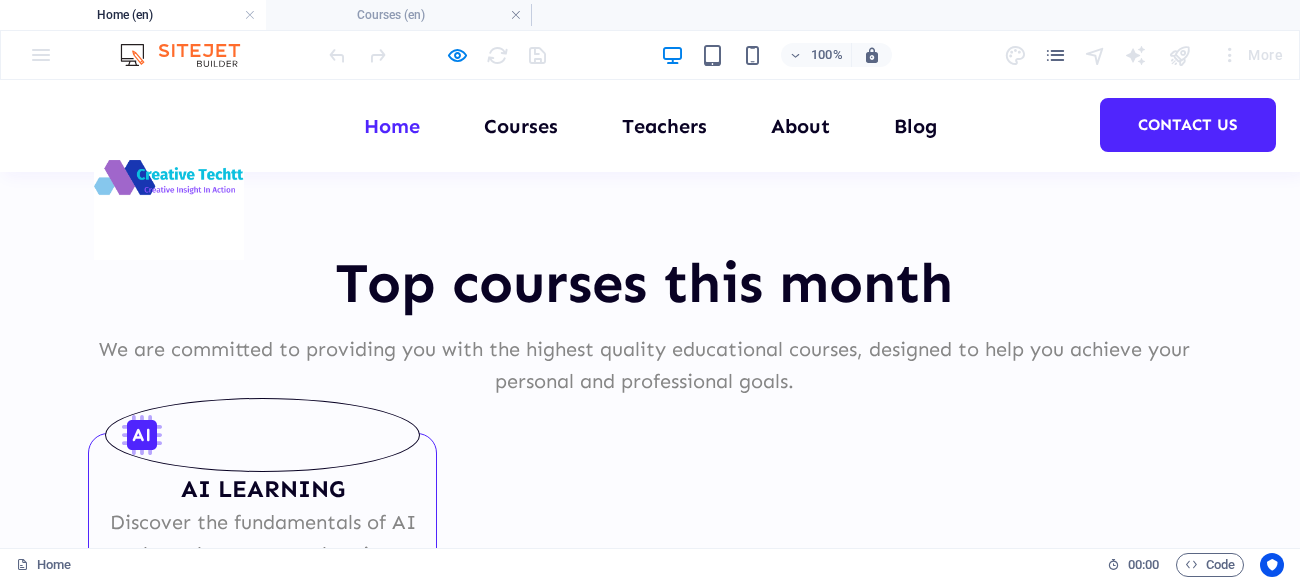 click on "Unlock the world of artificial intelligence with our complimentary beginner's course! Dive into engaging lessons that simplify complex concepts and empower you to explore this exciting technology. Whether you're looking to enhance your skills or start from scratch, this course offers a friendly environment for all. Don’t miss your chance to learn from experts and connect with others on the same journey. Sign up today and step into the future! Your AI adventure awaits!" at bounding box center [644, 7592] 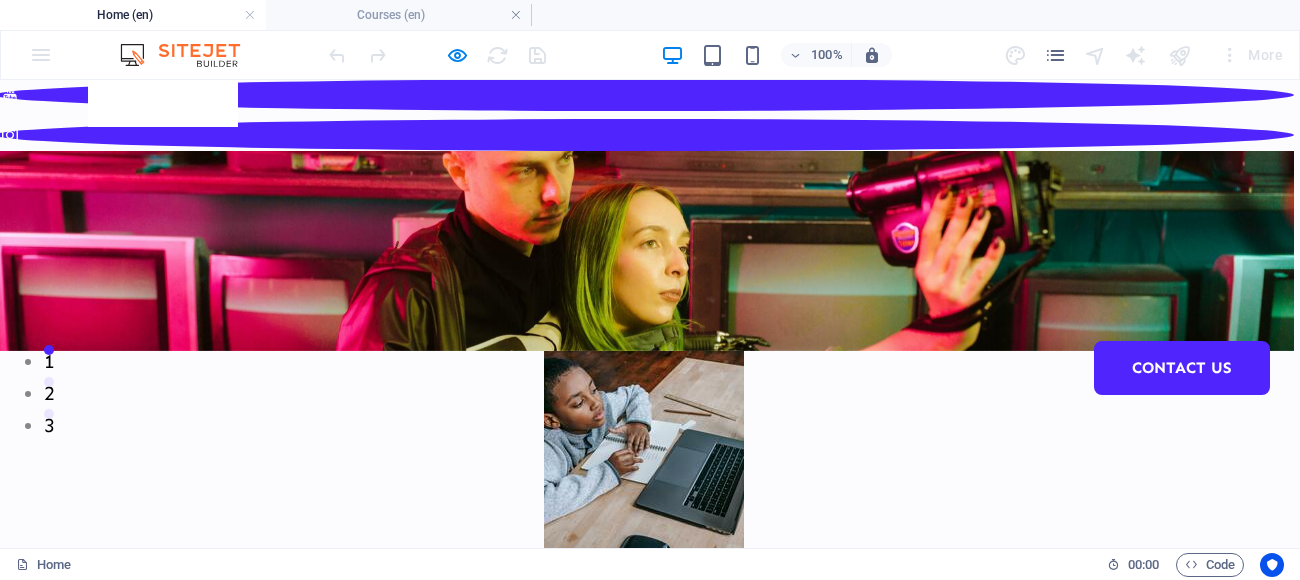 scroll, scrollTop: 0, scrollLeft: 6, axis: horizontal 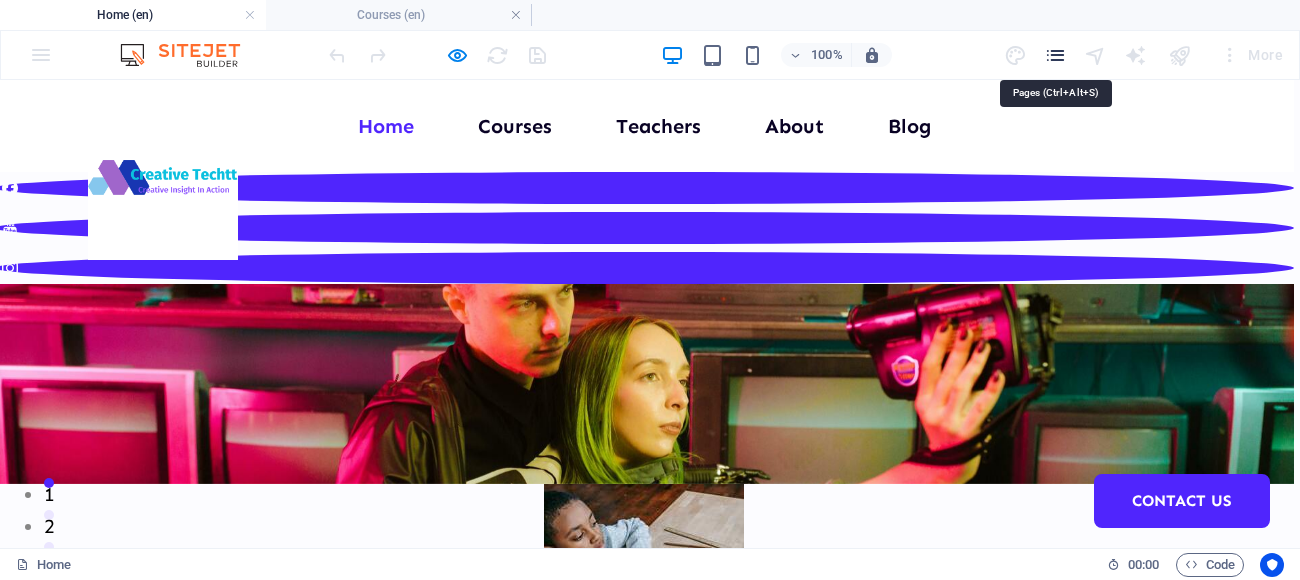 click at bounding box center (1055, 55) 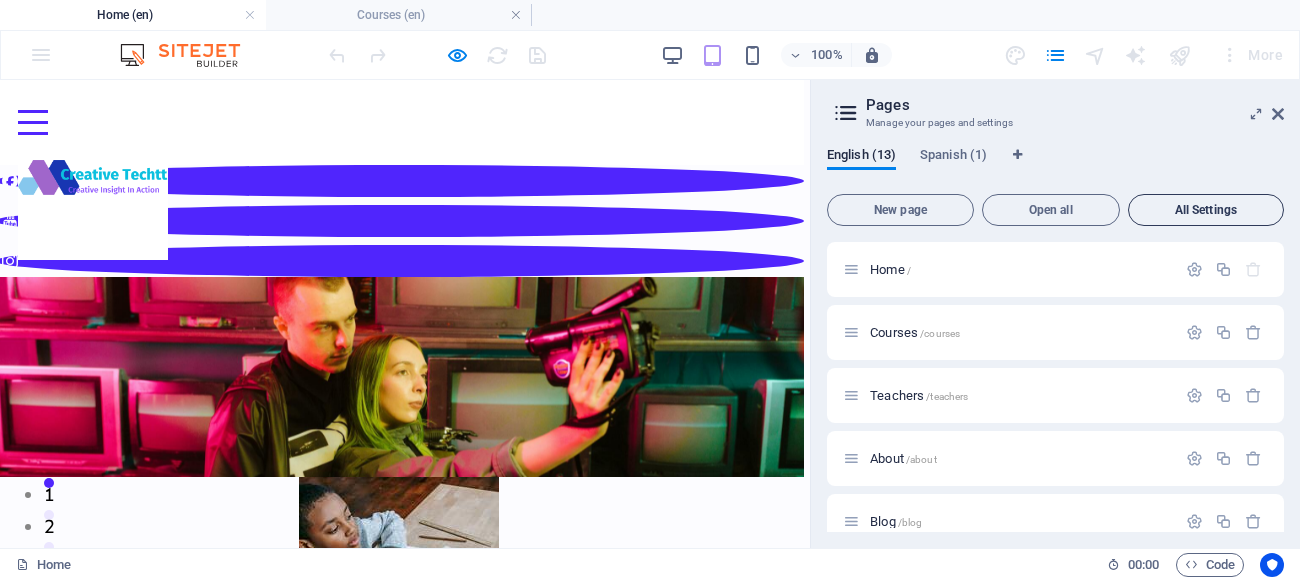 click on "All Settings" at bounding box center (1206, 210) 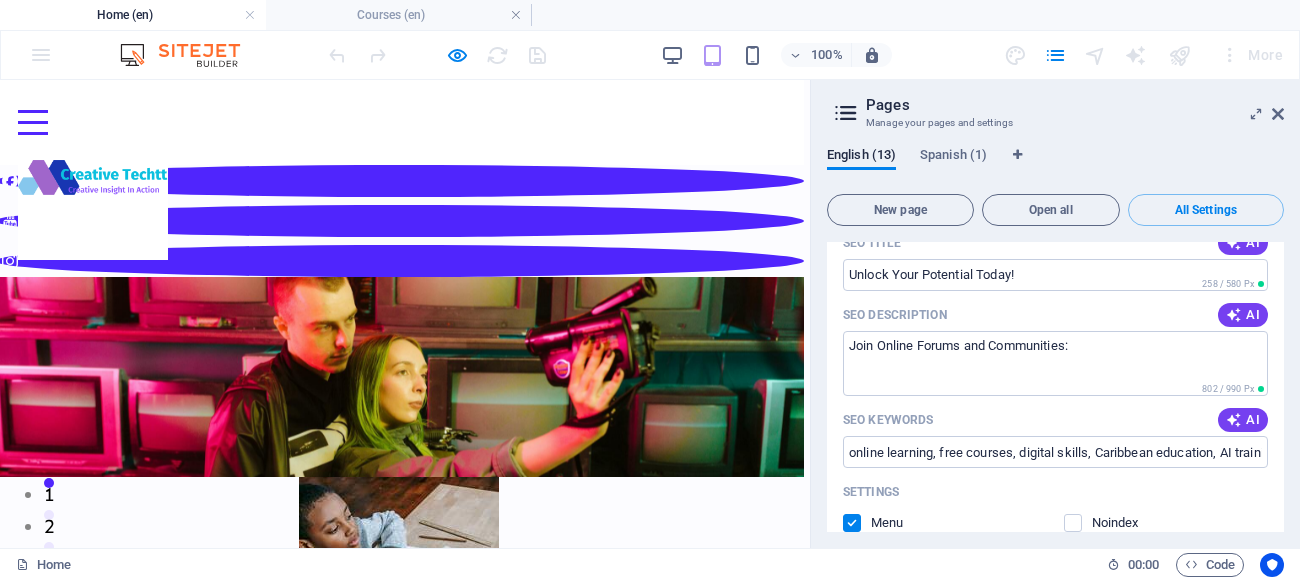 scroll, scrollTop: 0, scrollLeft: 0, axis: both 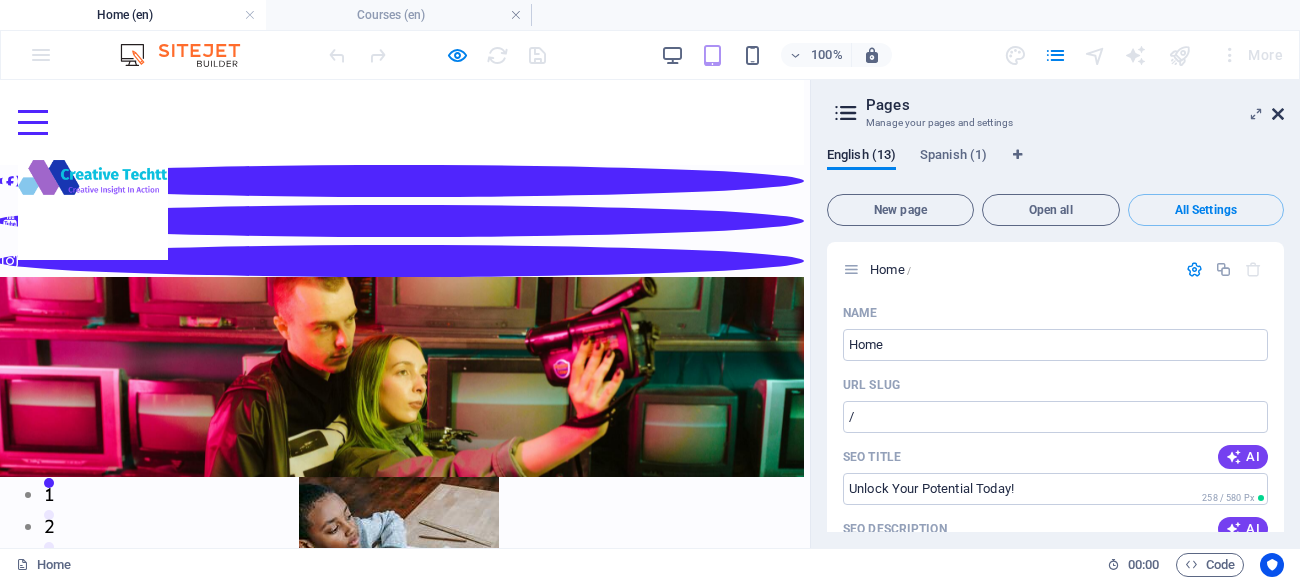 click at bounding box center (1278, 114) 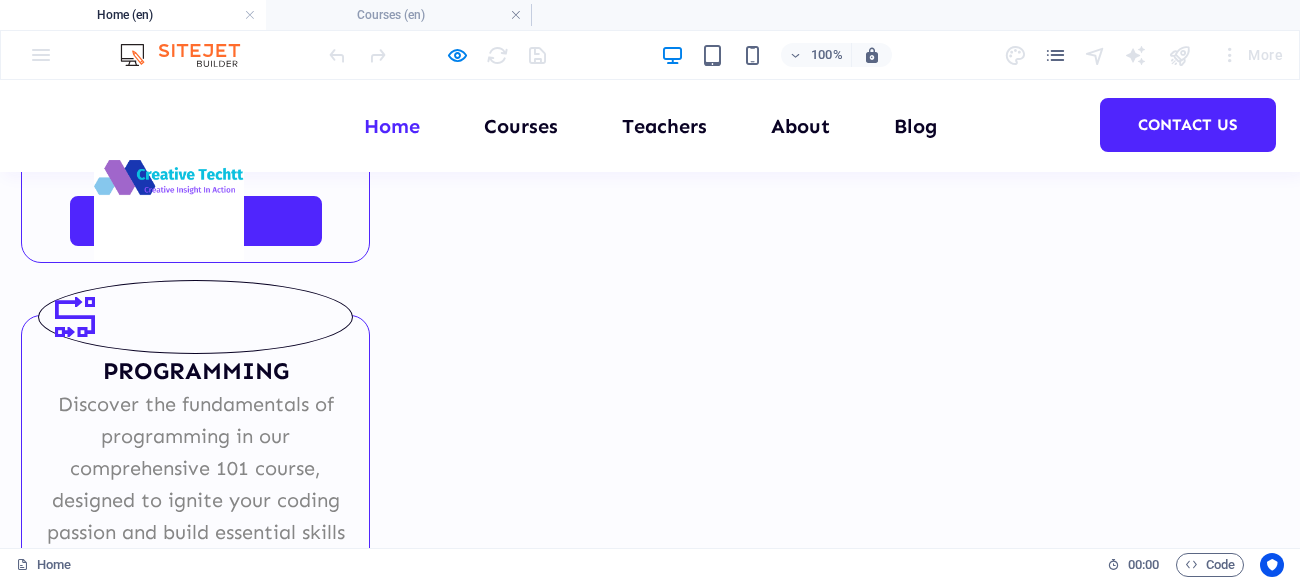 scroll, scrollTop: 11528, scrollLeft: 3, axis: both 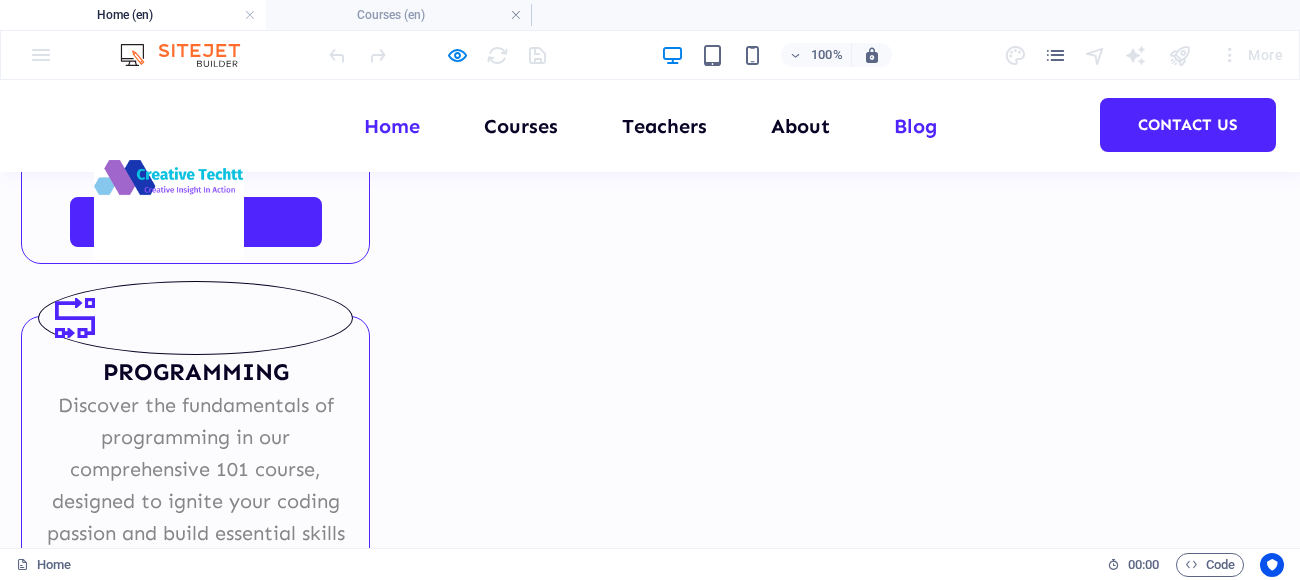 click on "Blog" at bounding box center (915, 126) 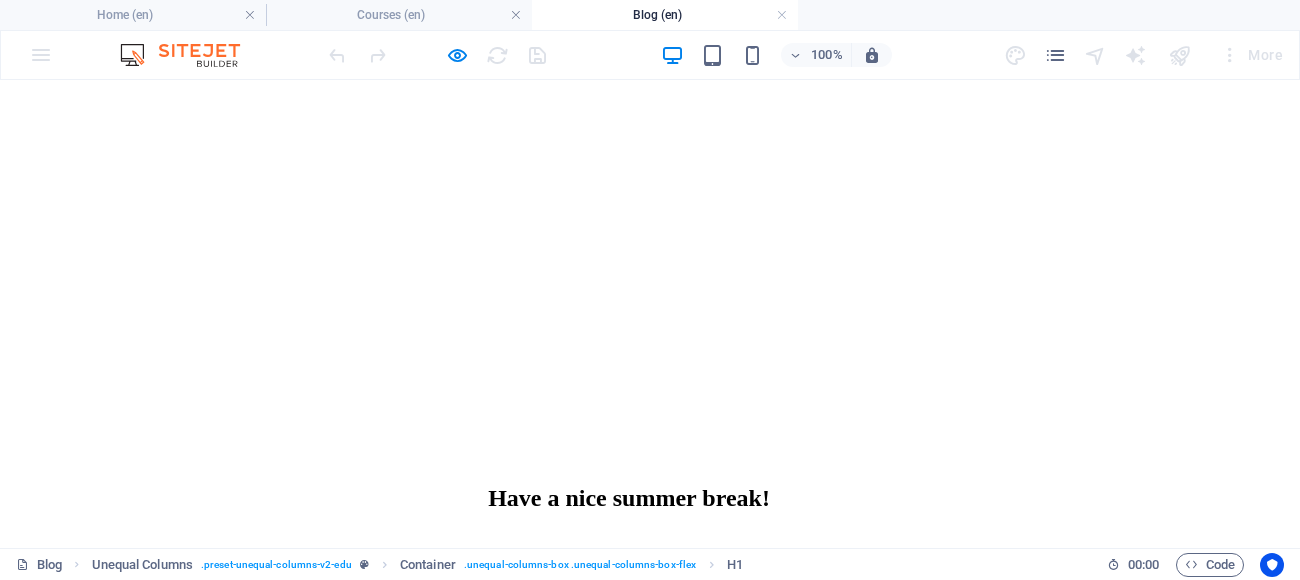 scroll, scrollTop: 0, scrollLeft: 0, axis: both 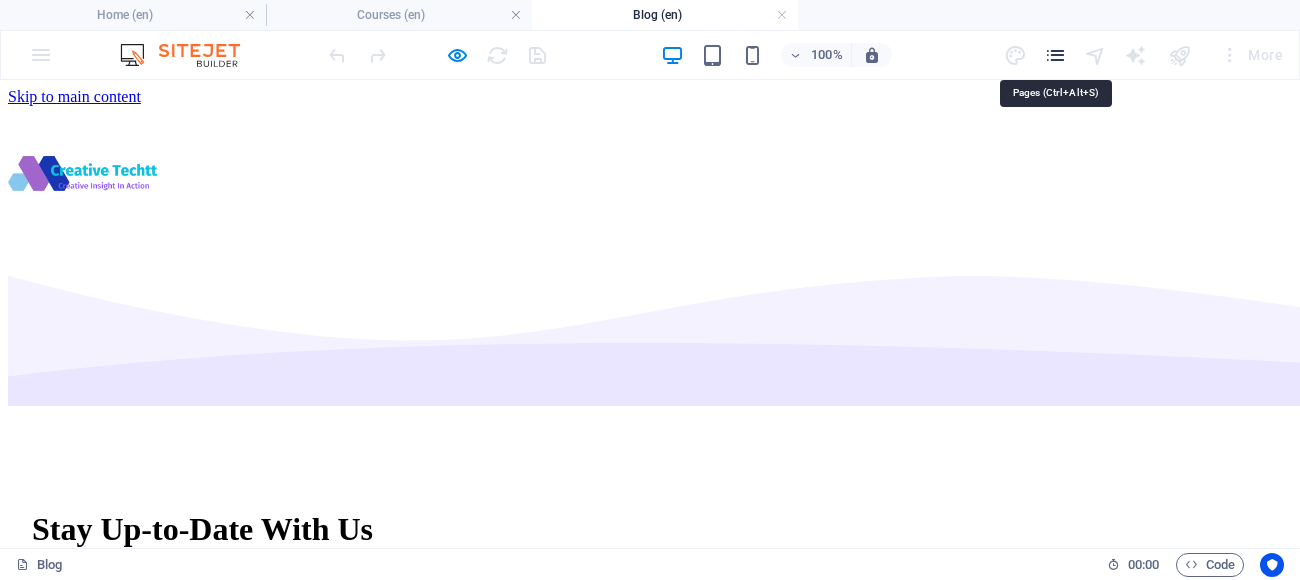 click at bounding box center (1055, 55) 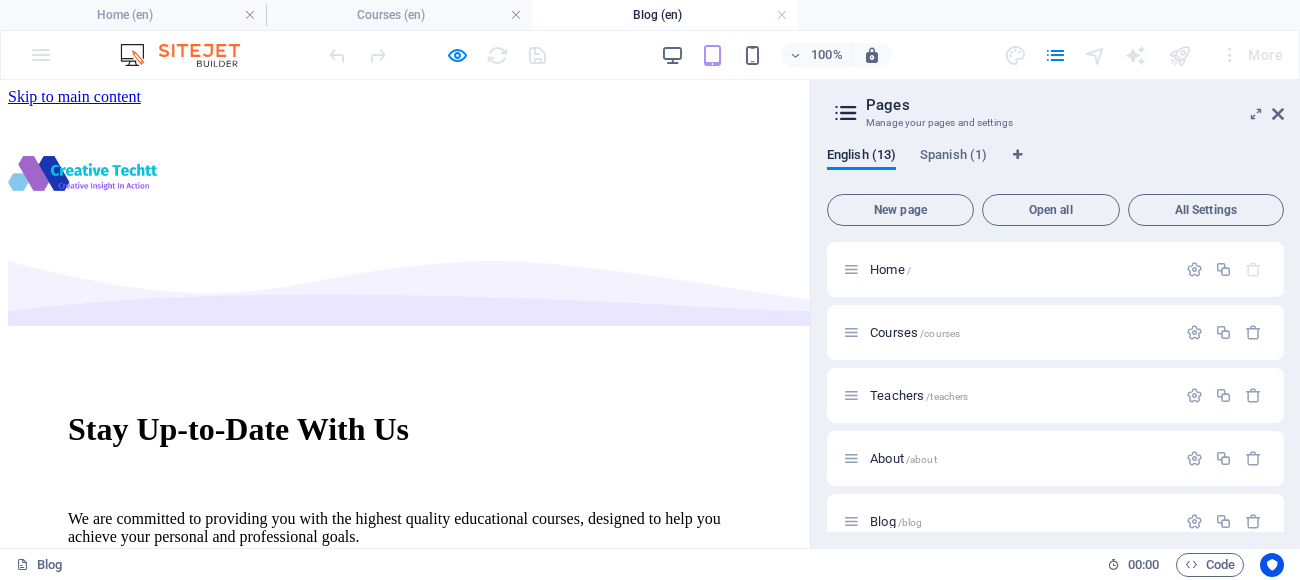 click on "Pages" at bounding box center (1075, 105) 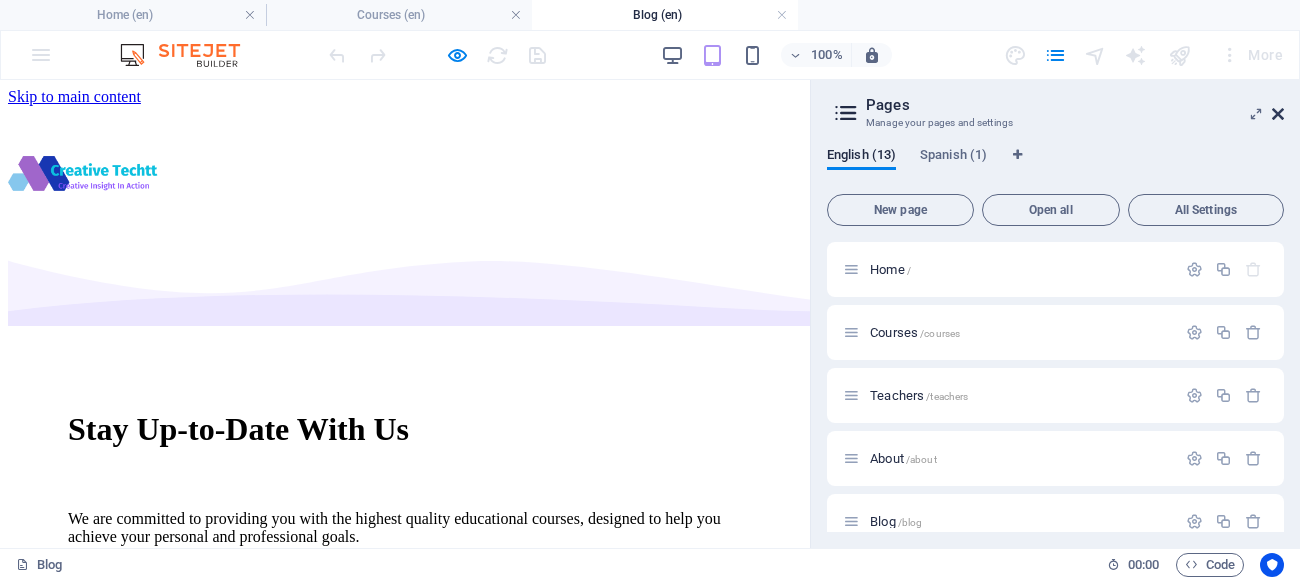 click at bounding box center [1278, 114] 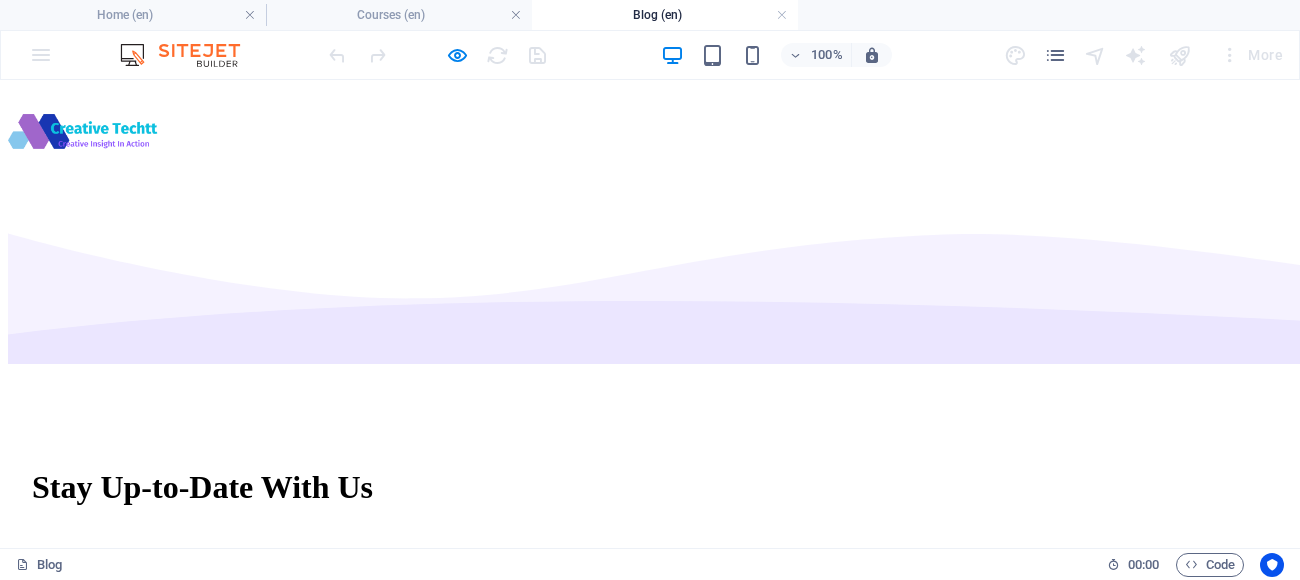 scroll, scrollTop: 40, scrollLeft: 0, axis: vertical 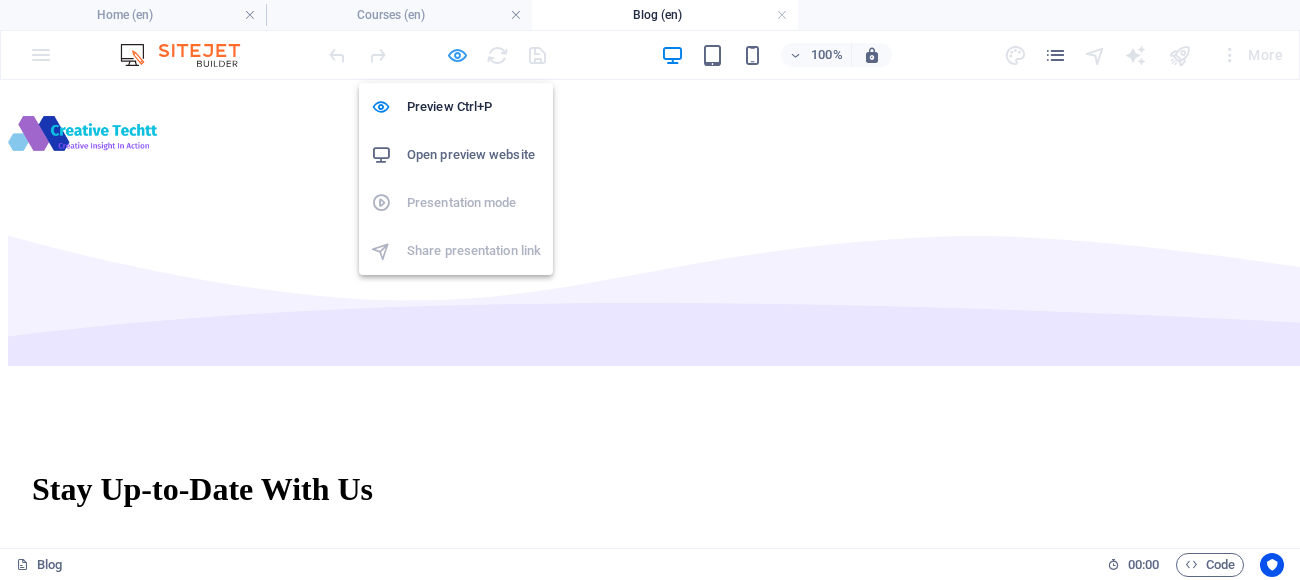 click at bounding box center [457, 55] 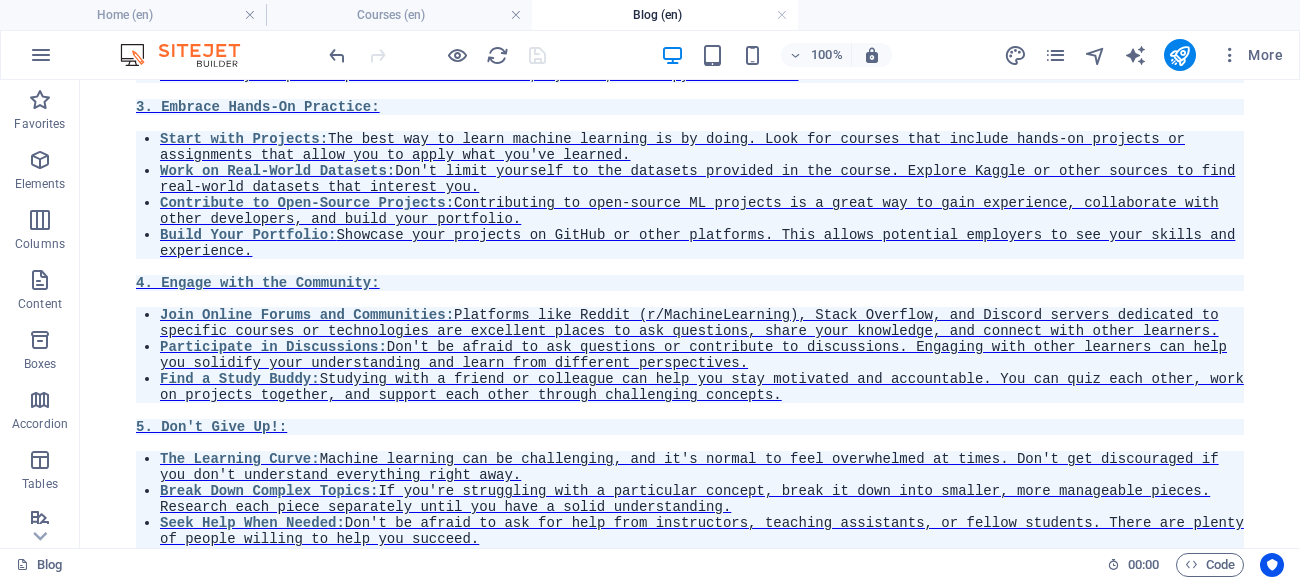 scroll, scrollTop: 22198, scrollLeft: 0, axis: vertical 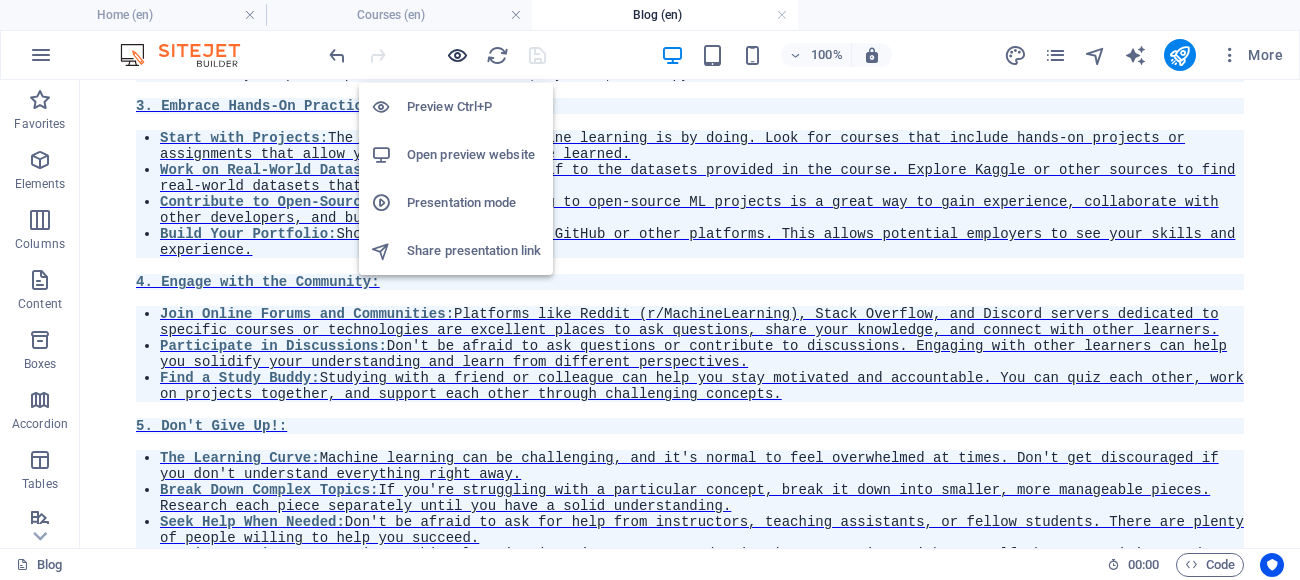 click at bounding box center [457, 55] 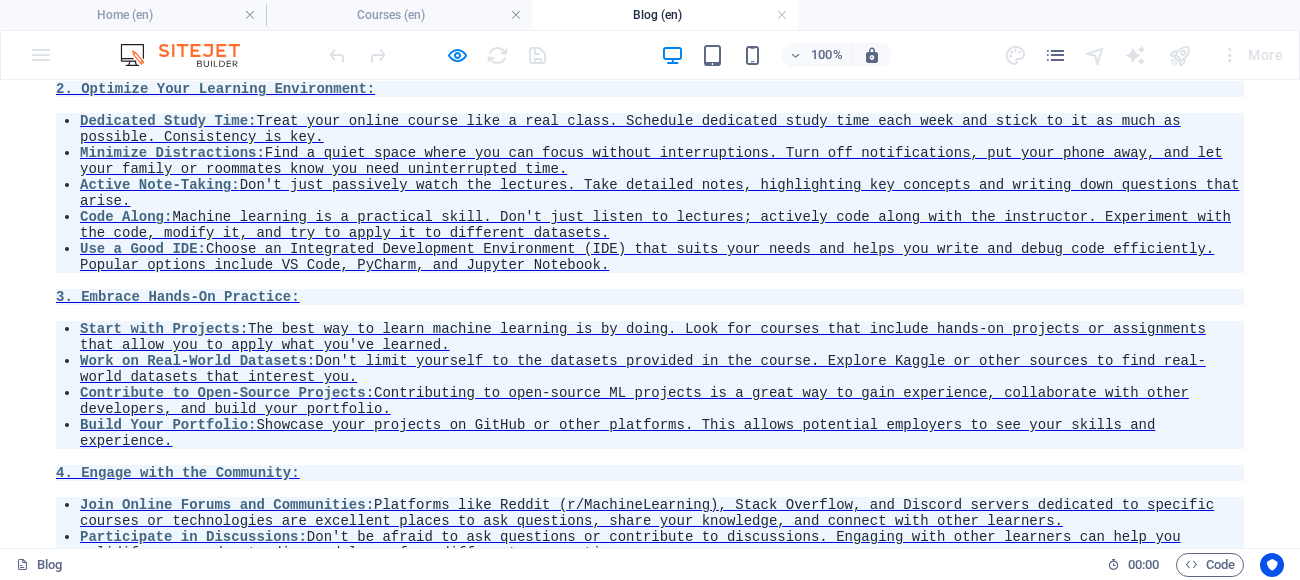 click on "READ MORE" at bounding box center [89, 5537] 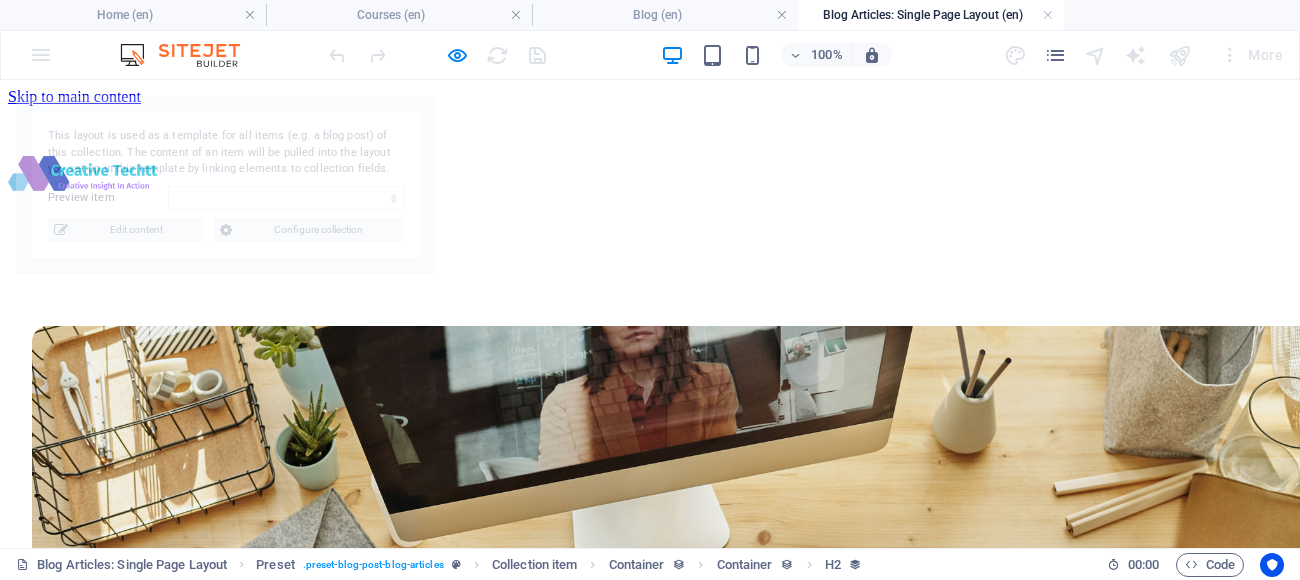 scroll, scrollTop: 587, scrollLeft: 0, axis: vertical 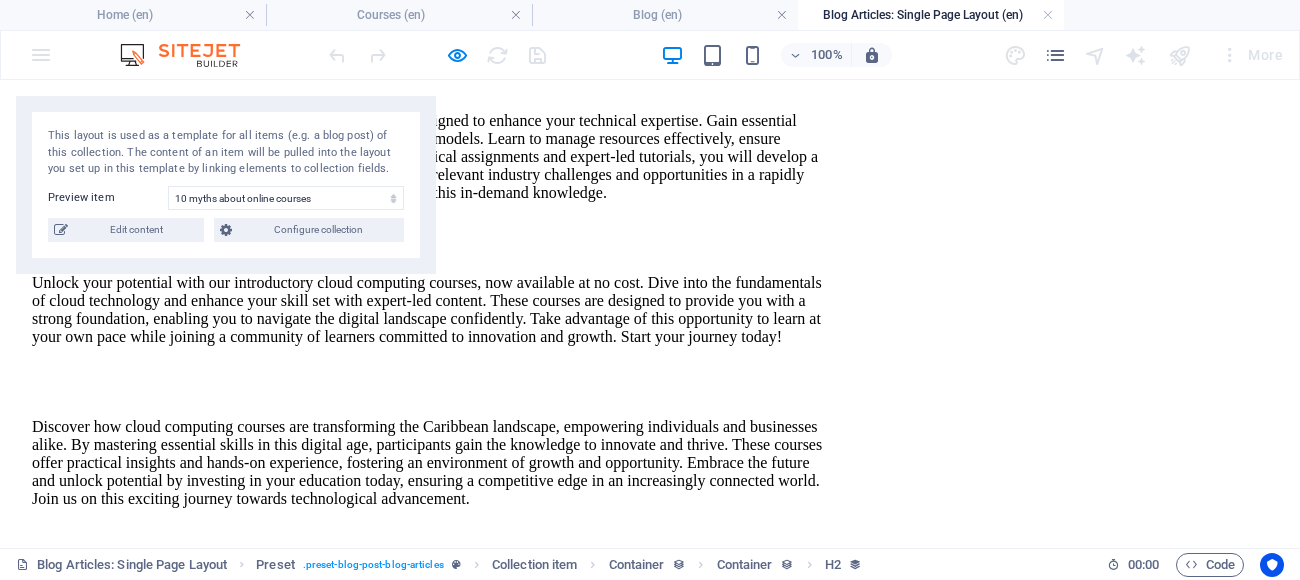 select on "681b9f9436db86f14109c2f0" 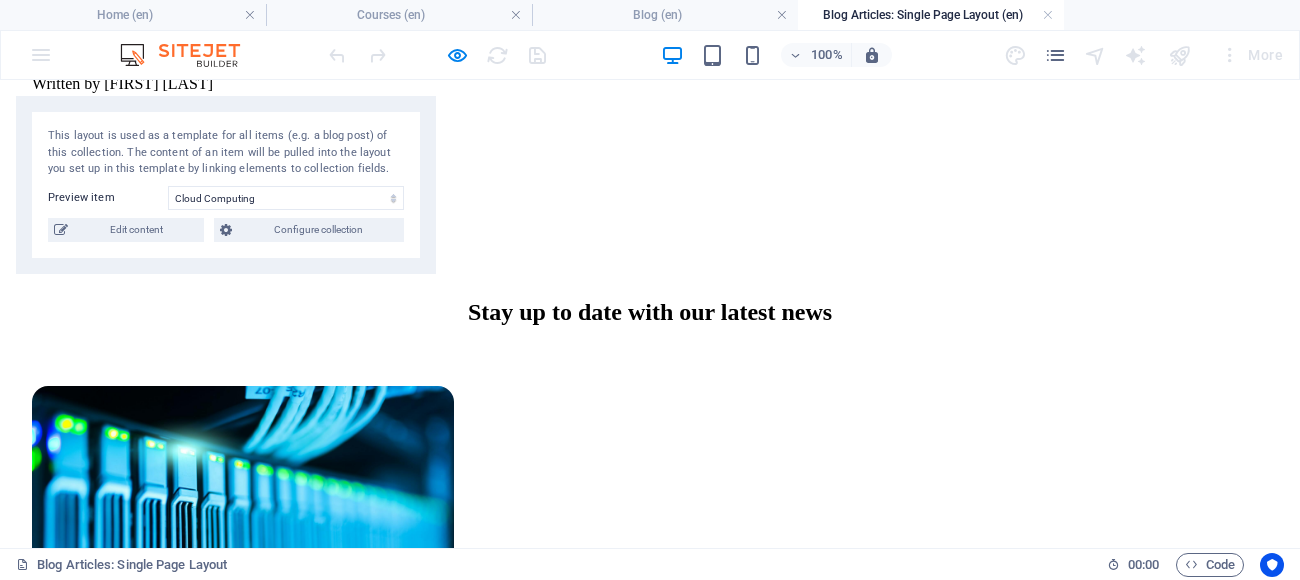 scroll, scrollTop: 1756, scrollLeft: 0, axis: vertical 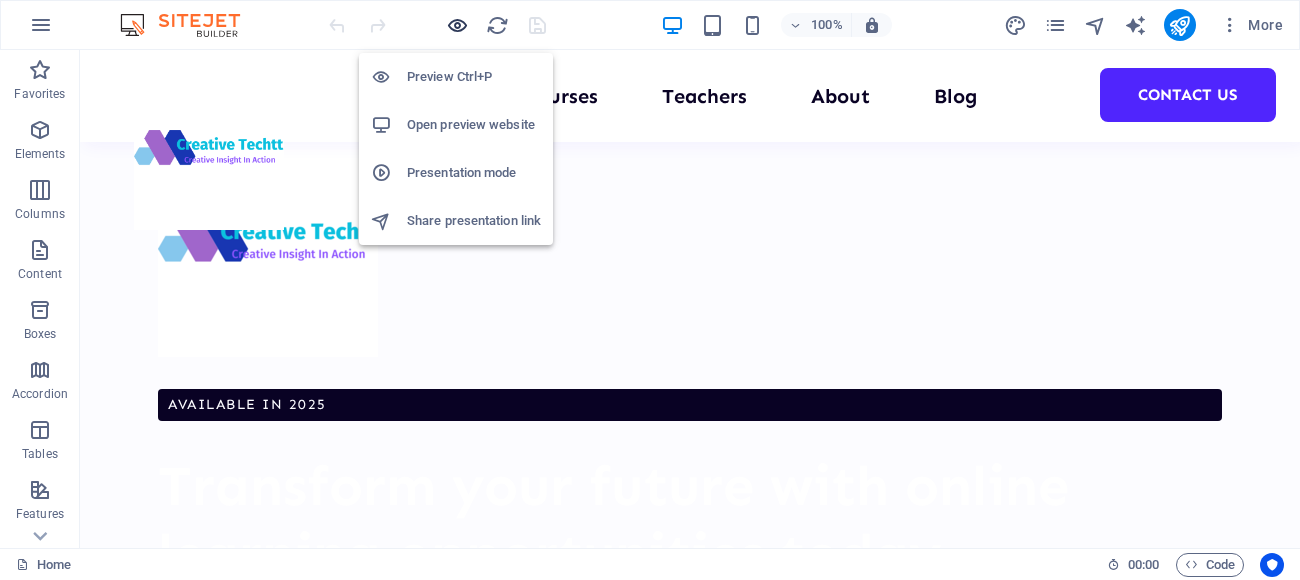 click at bounding box center (457, 25) 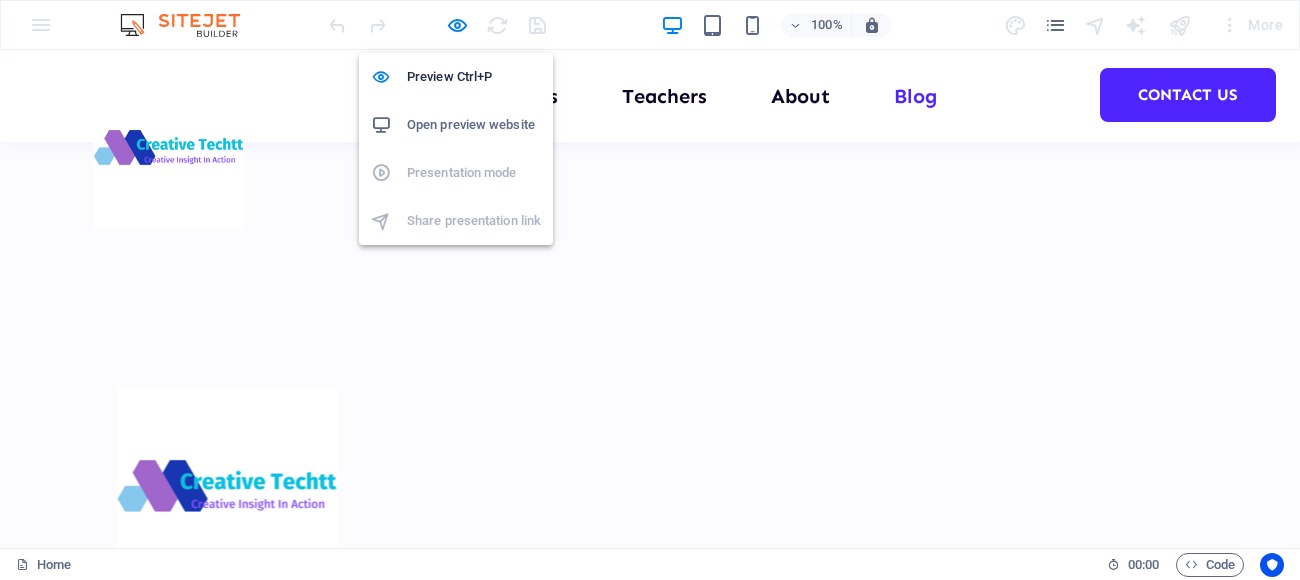 scroll, scrollTop: 9537, scrollLeft: 0, axis: vertical 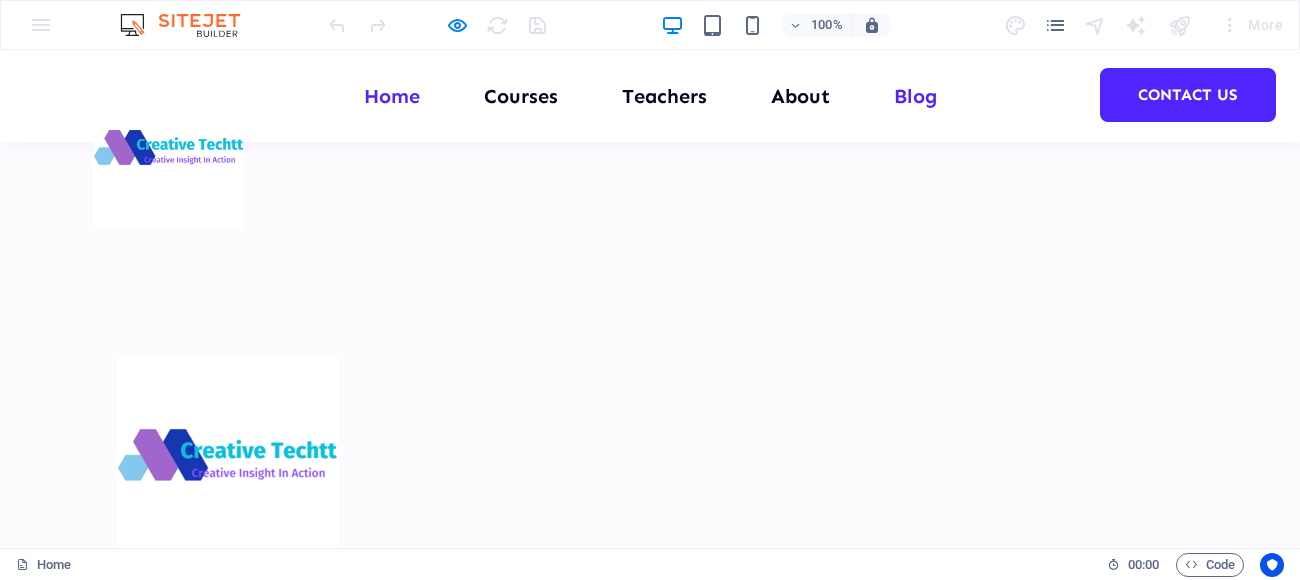 click on "Blog" at bounding box center [915, 96] 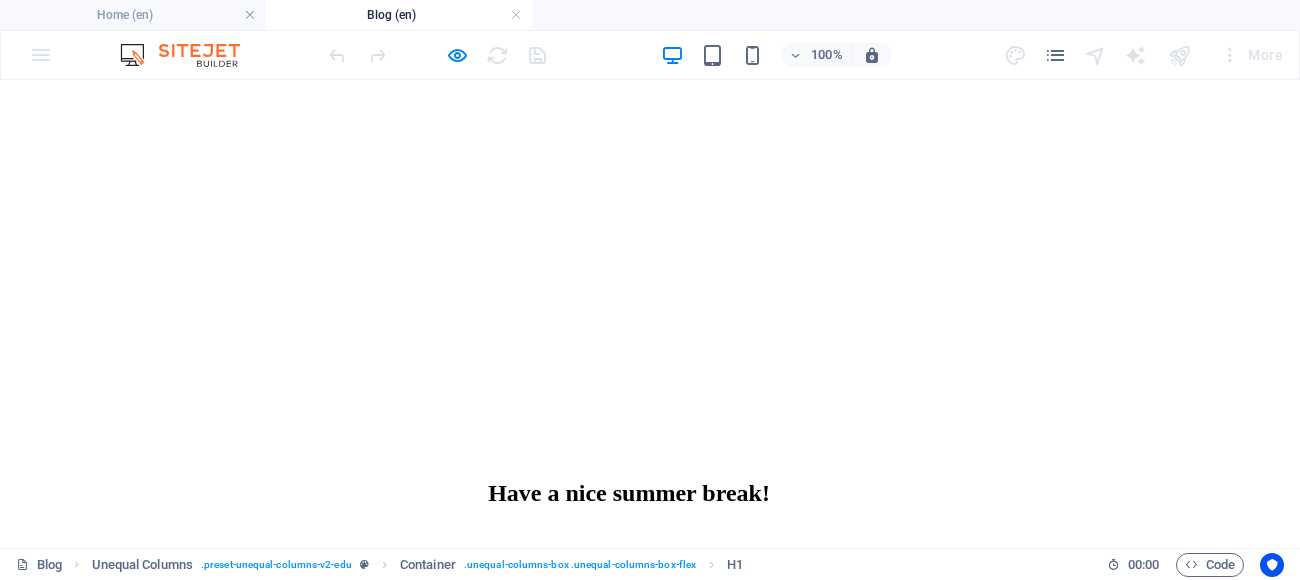 scroll, scrollTop: 5, scrollLeft: 0, axis: vertical 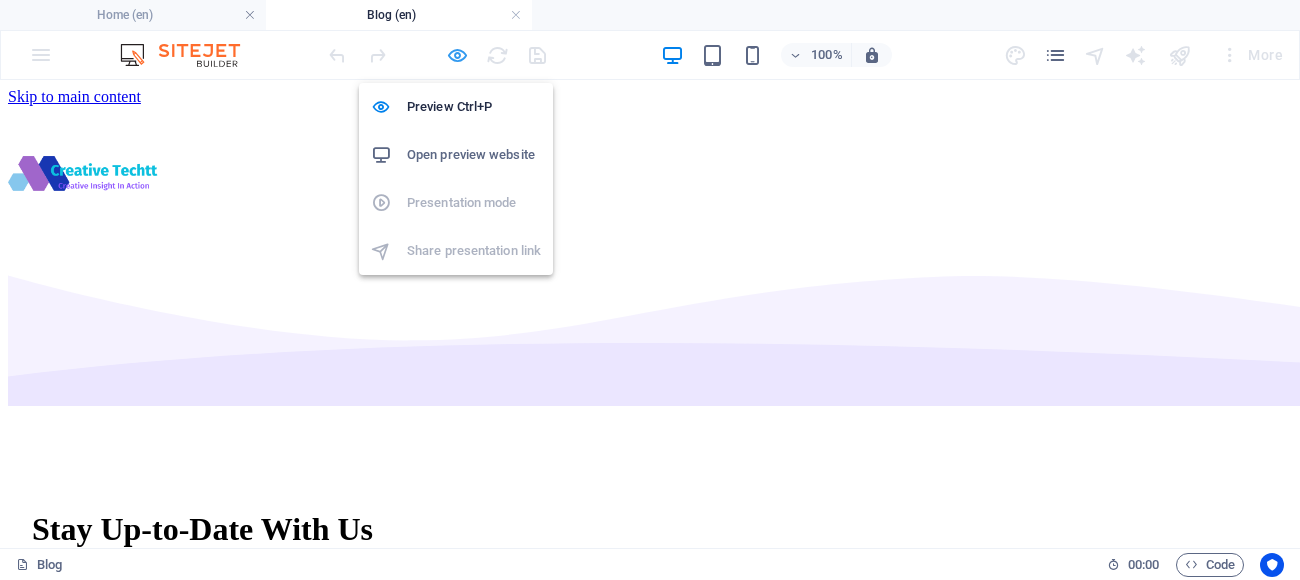 click at bounding box center [457, 55] 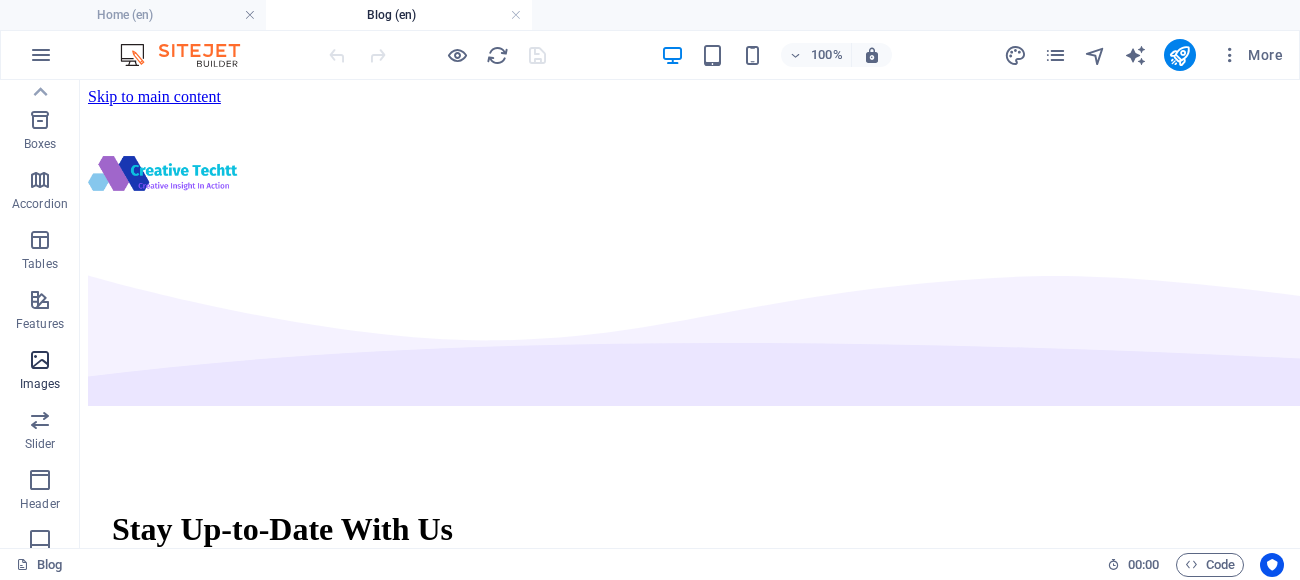 scroll, scrollTop: 205, scrollLeft: 0, axis: vertical 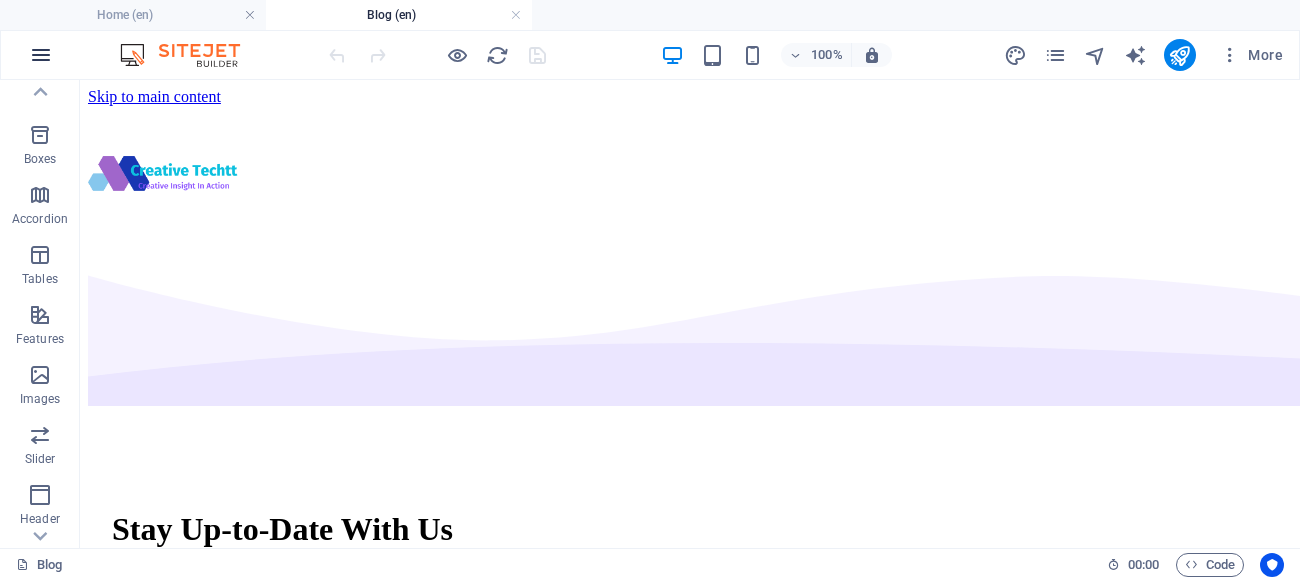 click at bounding box center [41, 55] 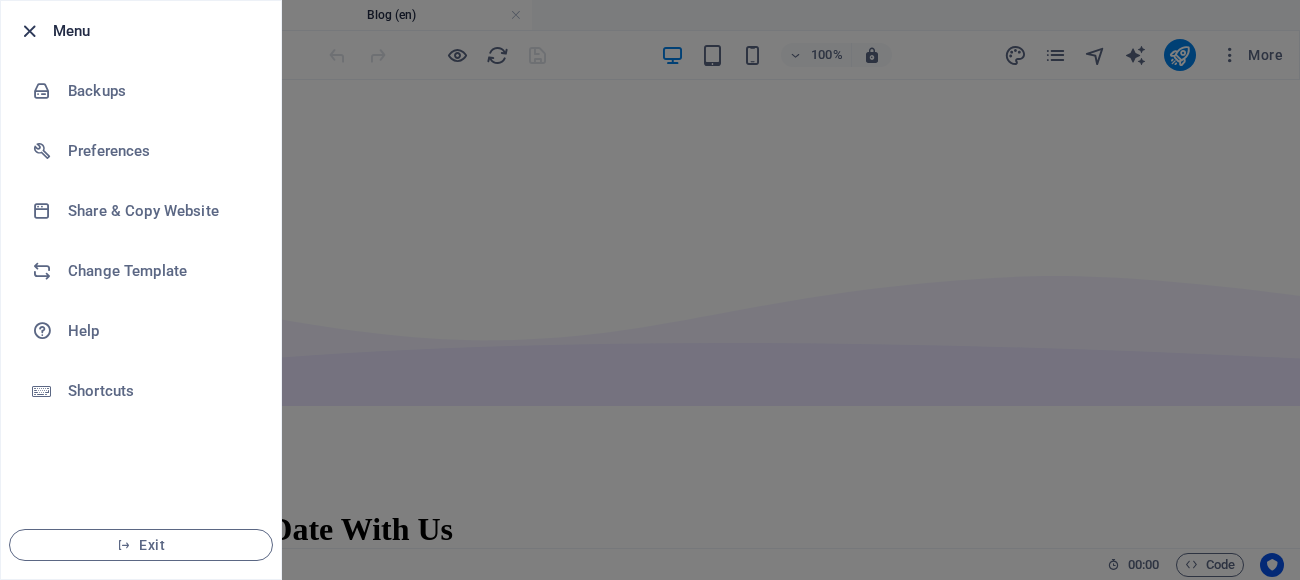click at bounding box center (29, 31) 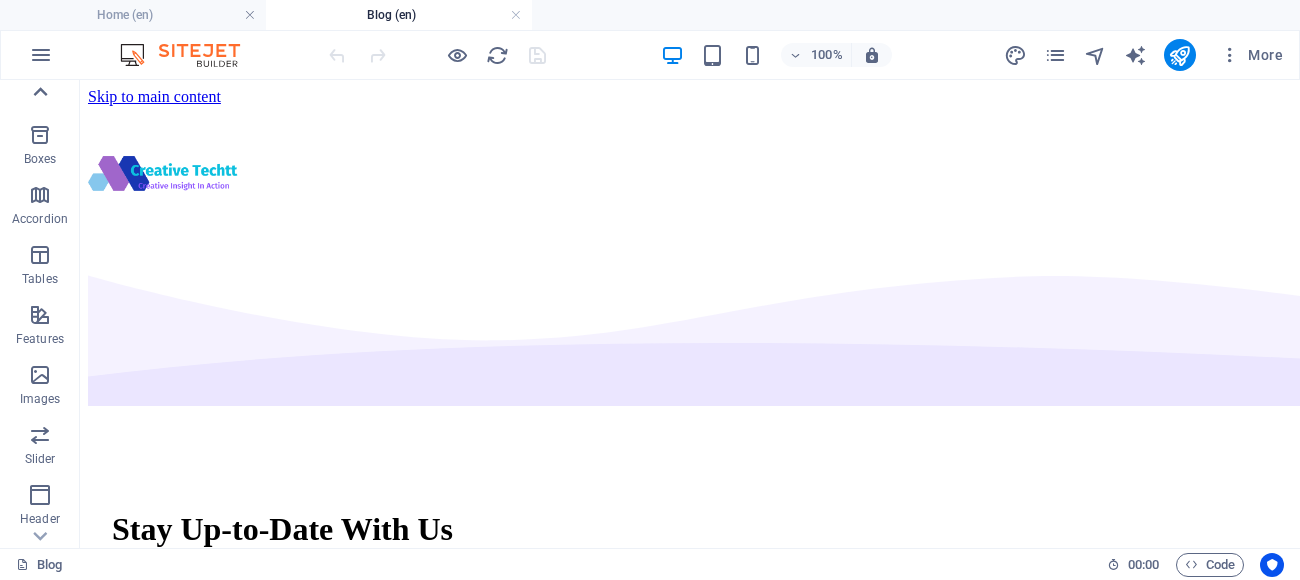 click 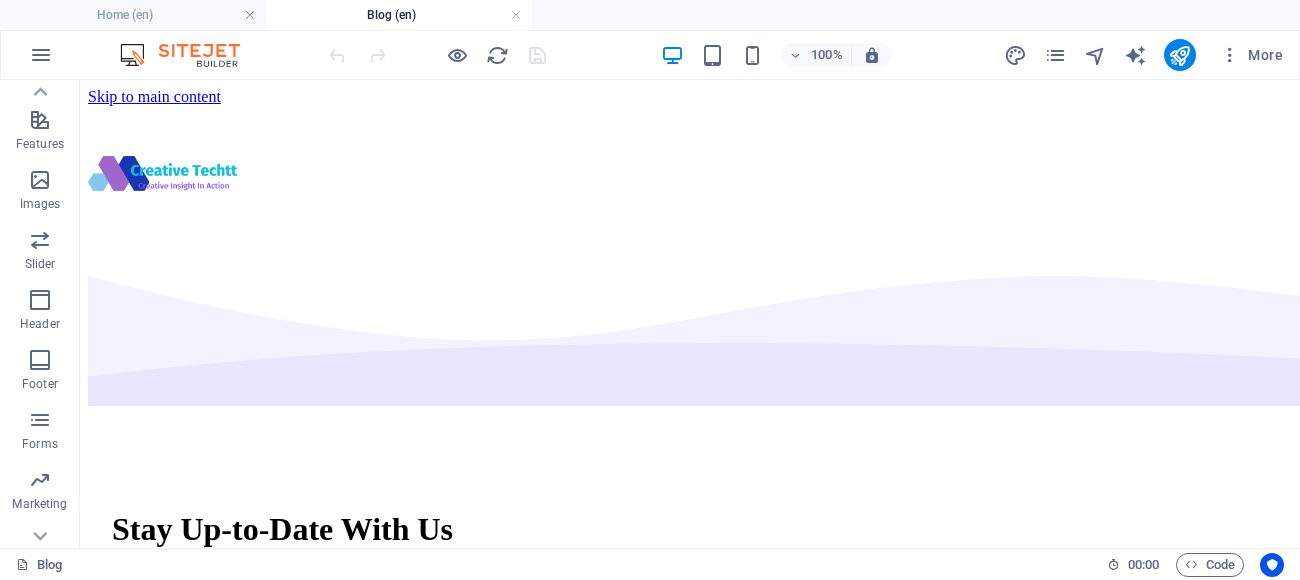 scroll, scrollTop: 432, scrollLeft: 0, axis: vertical 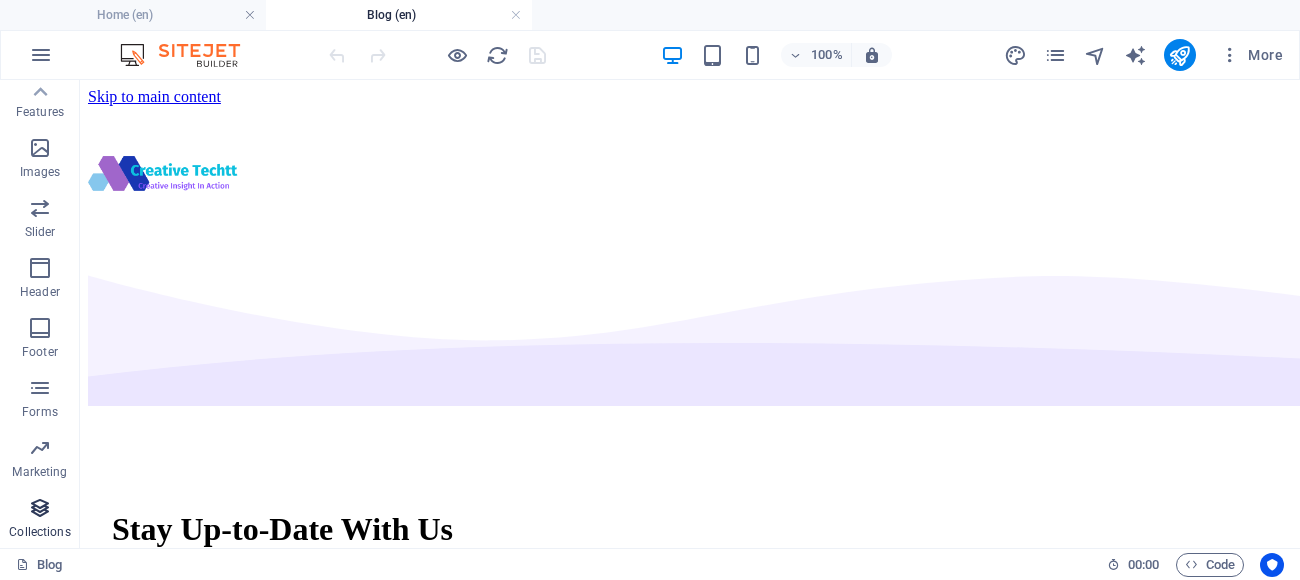 click at bounding box center [40, 508] 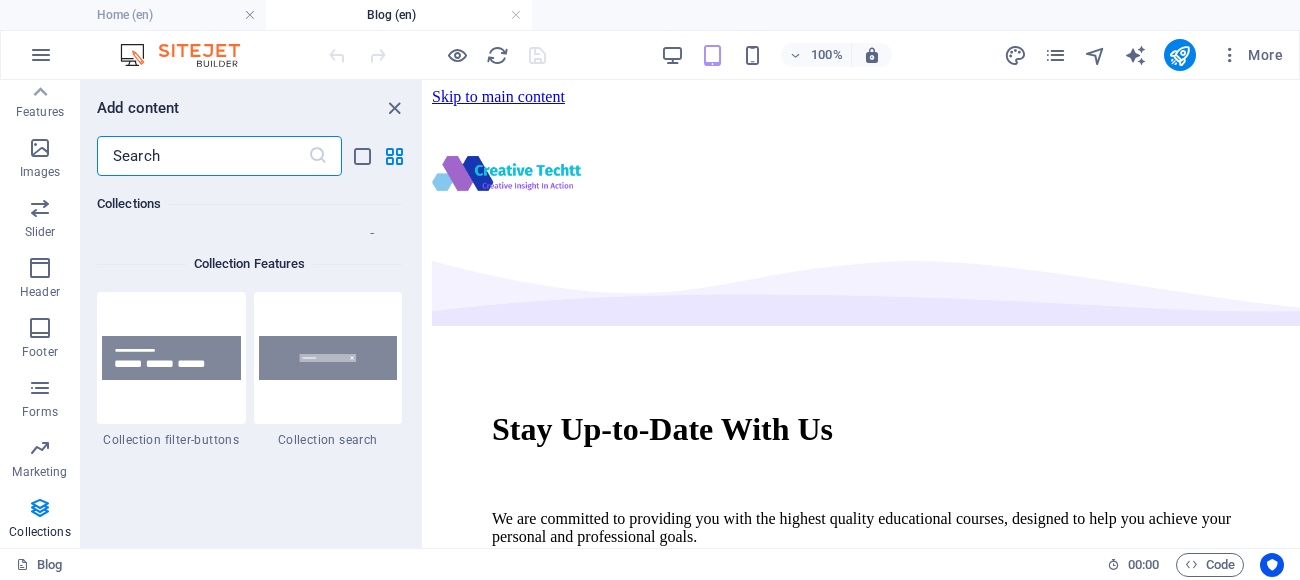 scroll, scrollTop: 19191, scrollLeft: 0, axis: vertical 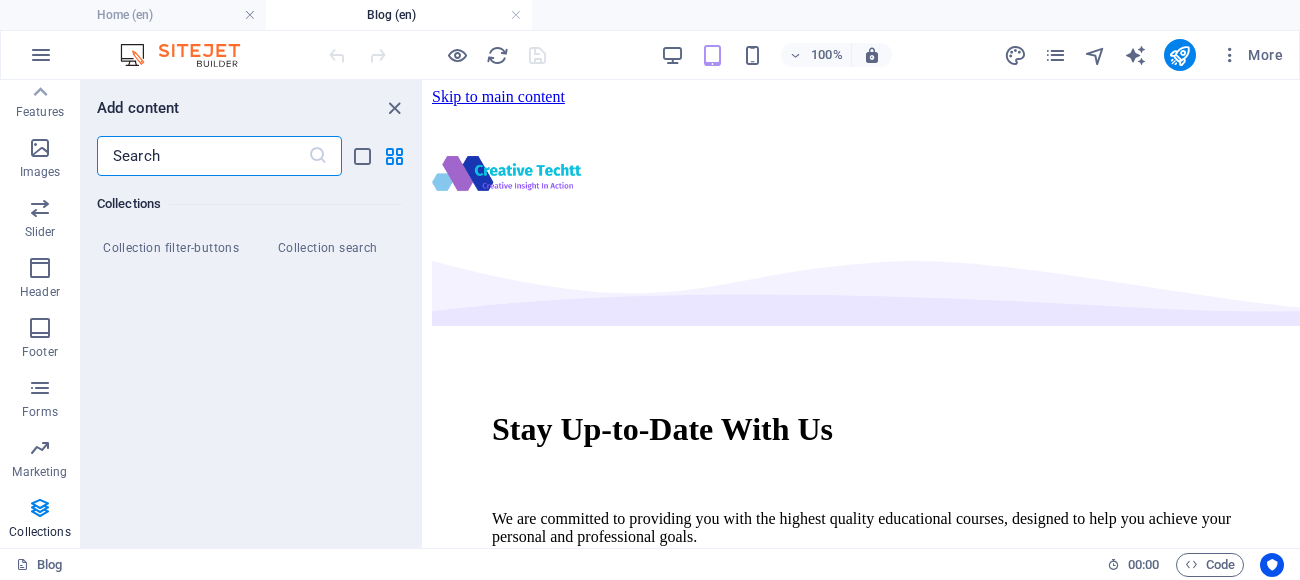 click on "Favorites 1 Star Headline 1 Star Container Elements 1 Star Headline 1 Star Text 1 Star Image 1 Star Container 1 Star Spacer 1 Star Separator 1 Star HTML 1 Star Icon 1 Star Button 1 Star Logo 1 Star SVG 1 Star Image slider 1 Star Slider 1 Star Gallery 1 Star Menu 1 Star Map 1 Star Facebook 1 Star Video 1 Star YouTube 1 Star Vimeo 1 Star Document 1 Star Audio 1 Star Iframe 1 Star Privacy 1 Star Languages Columns 1 Star Container 1 Star 2 columns 1 Star 3 columns 1 Star 4 columns 1 Star 5 columns 1 Star 6 columns 1 Star 40-60 1 Star 20-80 1 Star 80-20 1 Star 30-70 1 Star 70-30 1 Star Unequal Columns 1 Star 25-25-50 1 Star 25-50-25 1 Star 50-25-25 1 Star 20-60-20 1 Star 50-16-16-16 1 Star 16-16-16-50 1 Star Grid 2-1 1 Star Grid 1-2 1 Star Grid 3-1 1 Star Grid 1-3 1 Star Grid 4-1 1 Star Grid 1-4 1 Star Grid 1-2-1 1 Star Grid 1-1-2 1 Star Grid 2h-2v 1 Star Grid 2v-2h 1 Star Grid 2-1-2 1 Star Grid 3-4 Content 1 Star Text in columns 1 Star Text 1 Star Text with separator 1 Star Image with text box 1 Star 1 Star Boxes" at bounding box center [251, 354] 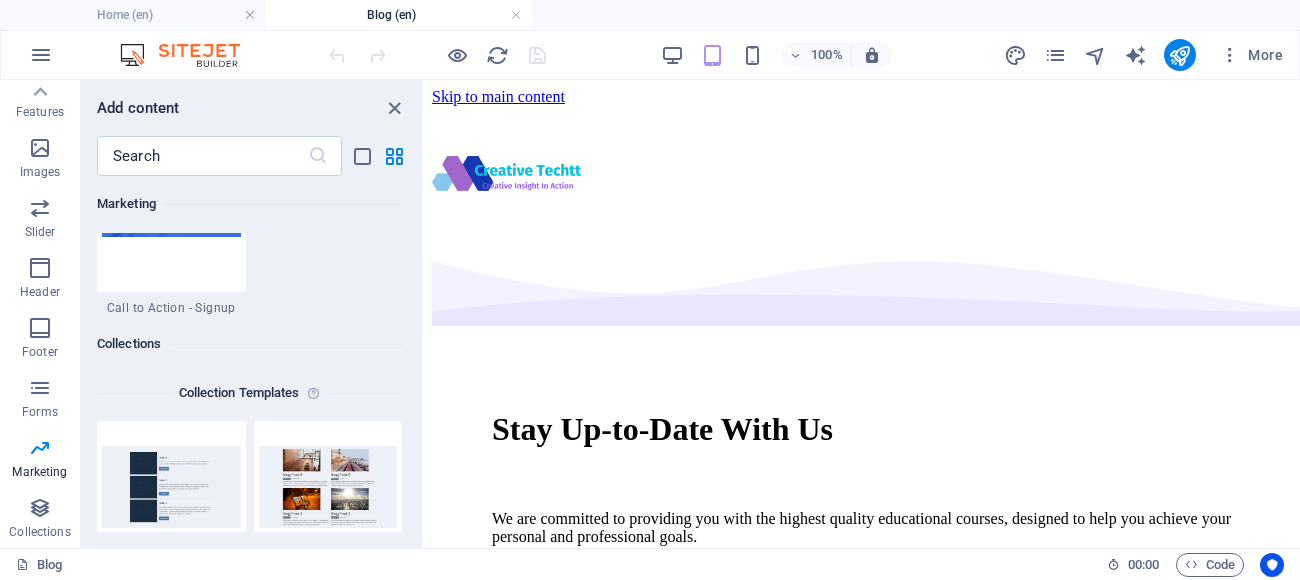 scroll, scrollTop: 18173, scrollLeft: 0, axis: vertical 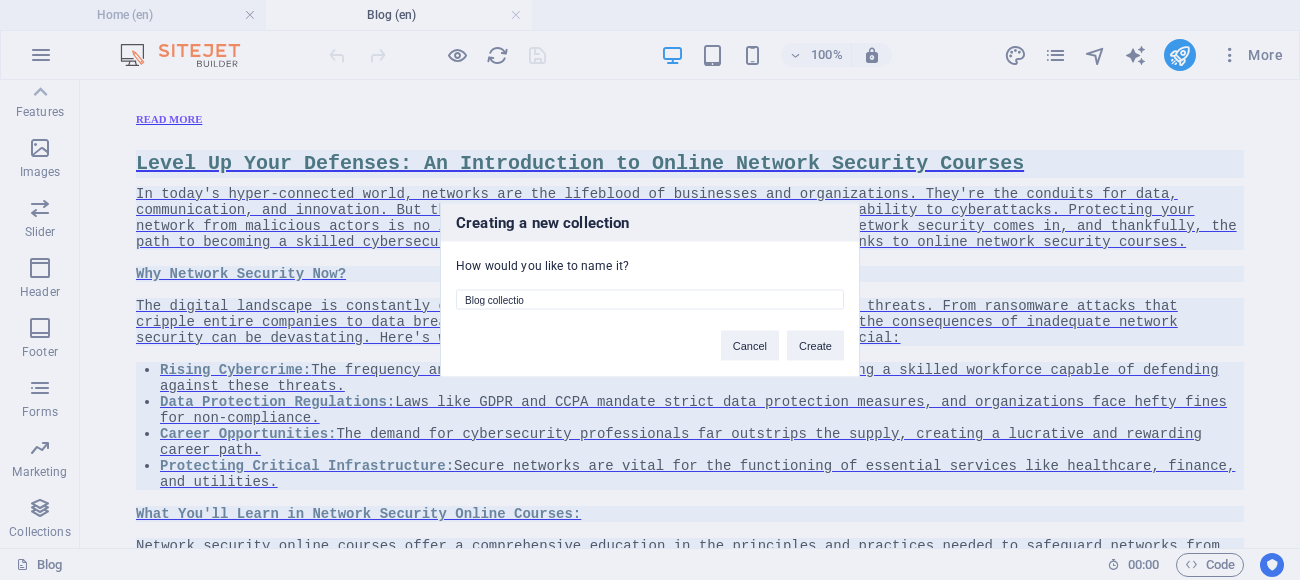 type on "Blog collection" 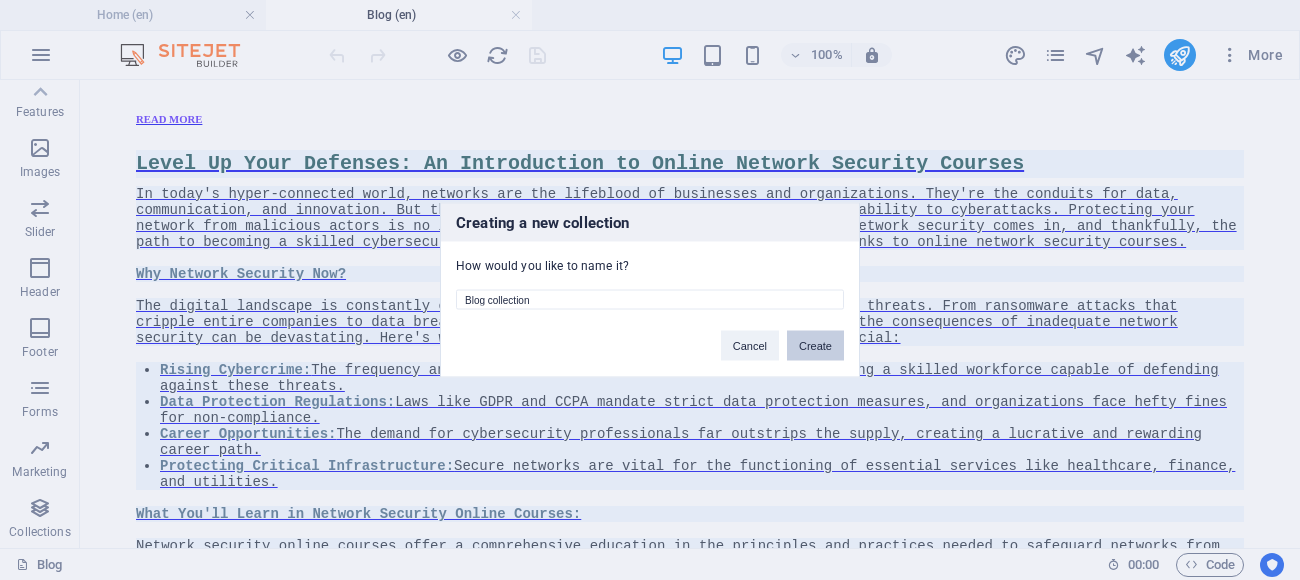 click on "Create" at bounding box center (815, 346) 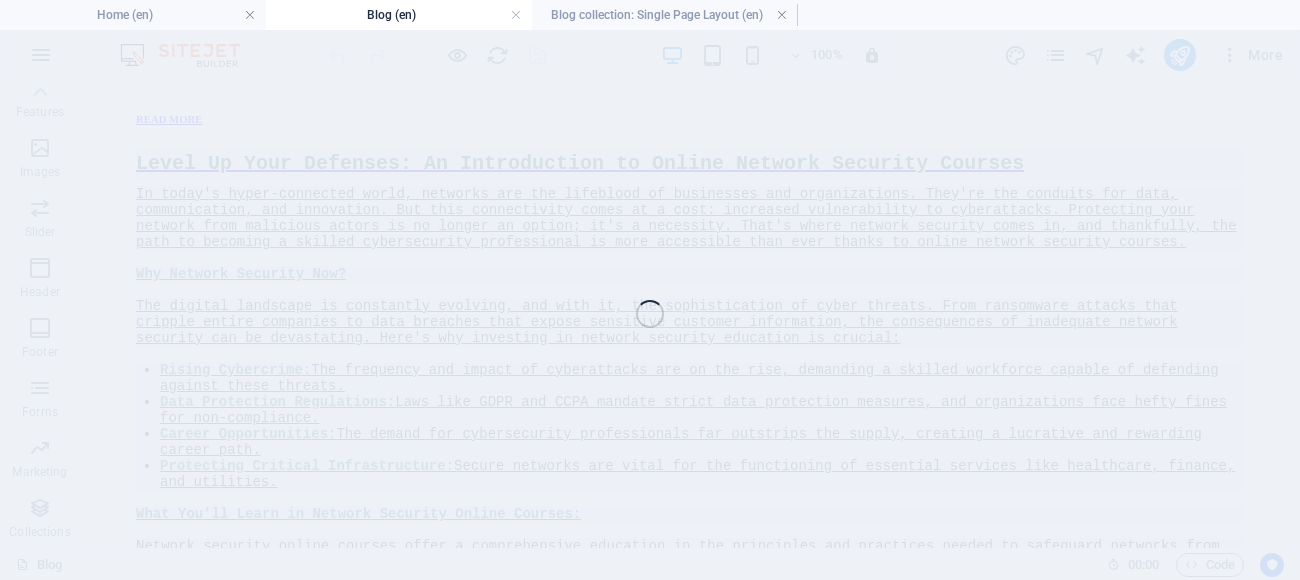 scroll, scrollTop: 29974, scrollLeft: 0, axis: vertical 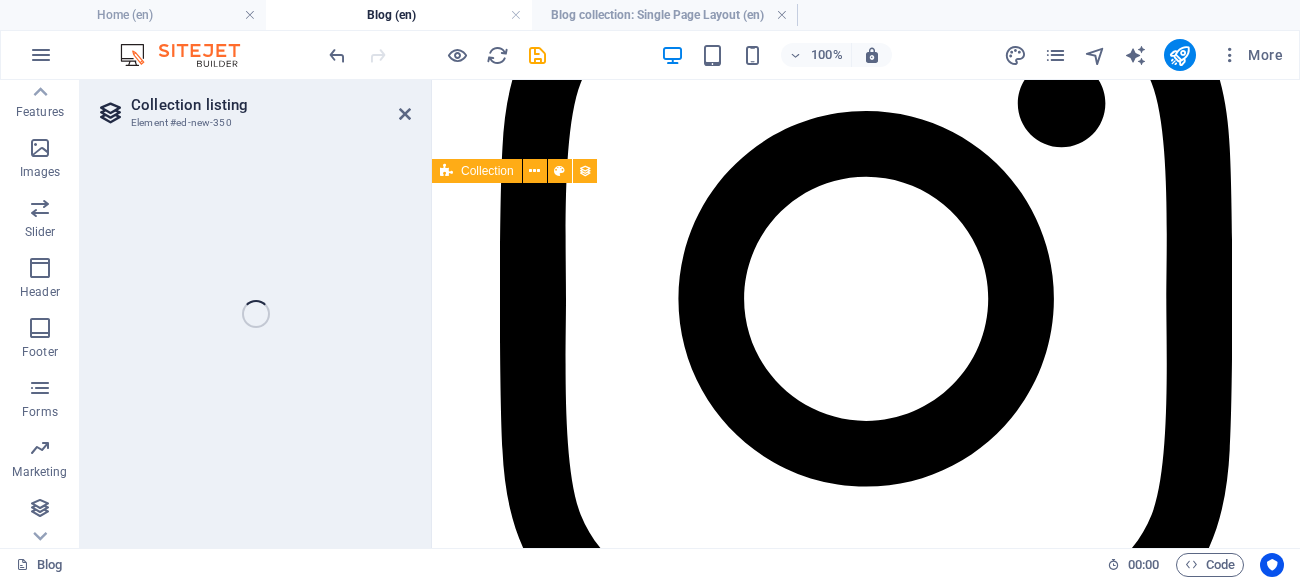 select on "68915afa983249755f0b6c12" 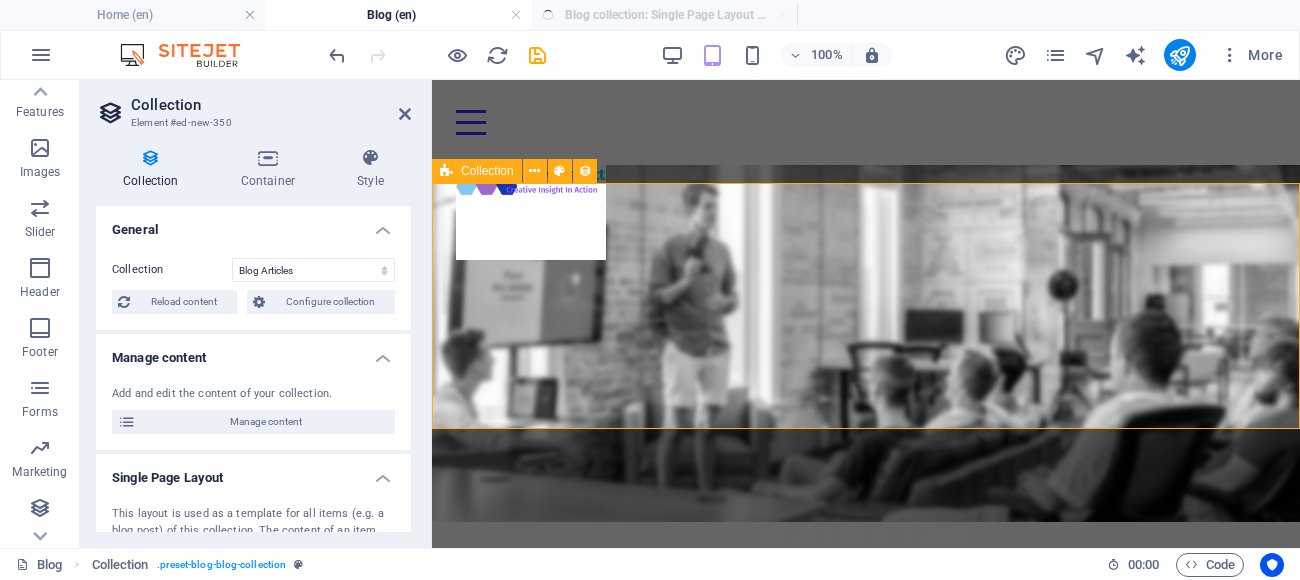 select on "columns.status" 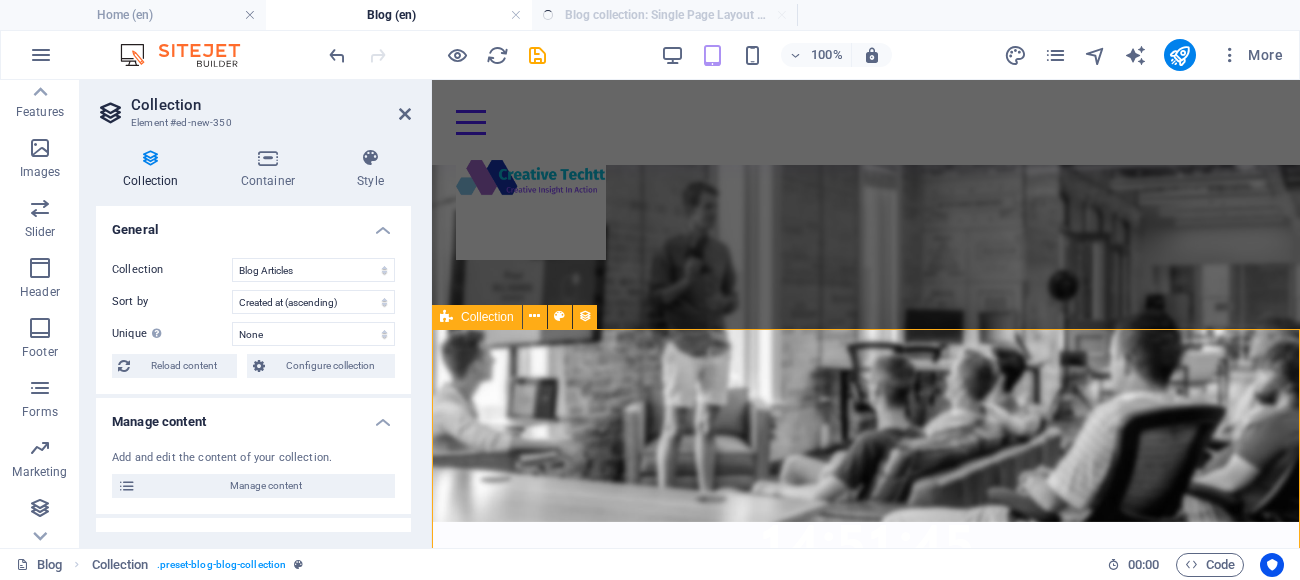select on "columns.publishing_date_DESC" 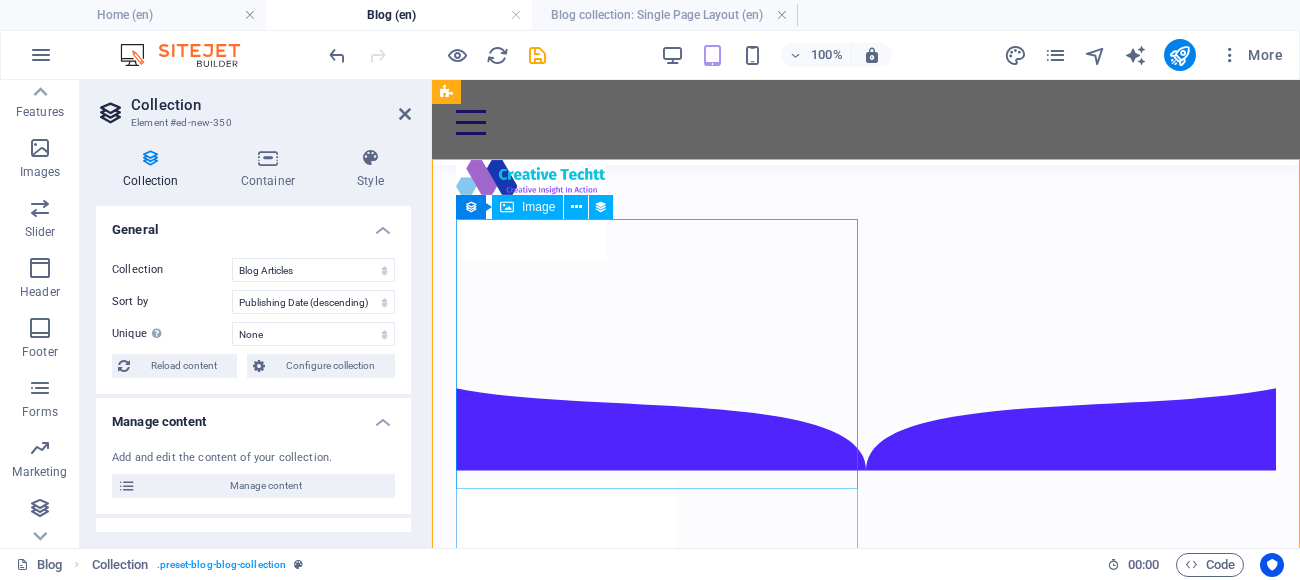 scroll, scrollTop: 38609, scrollLeft: 0, axis: vertical 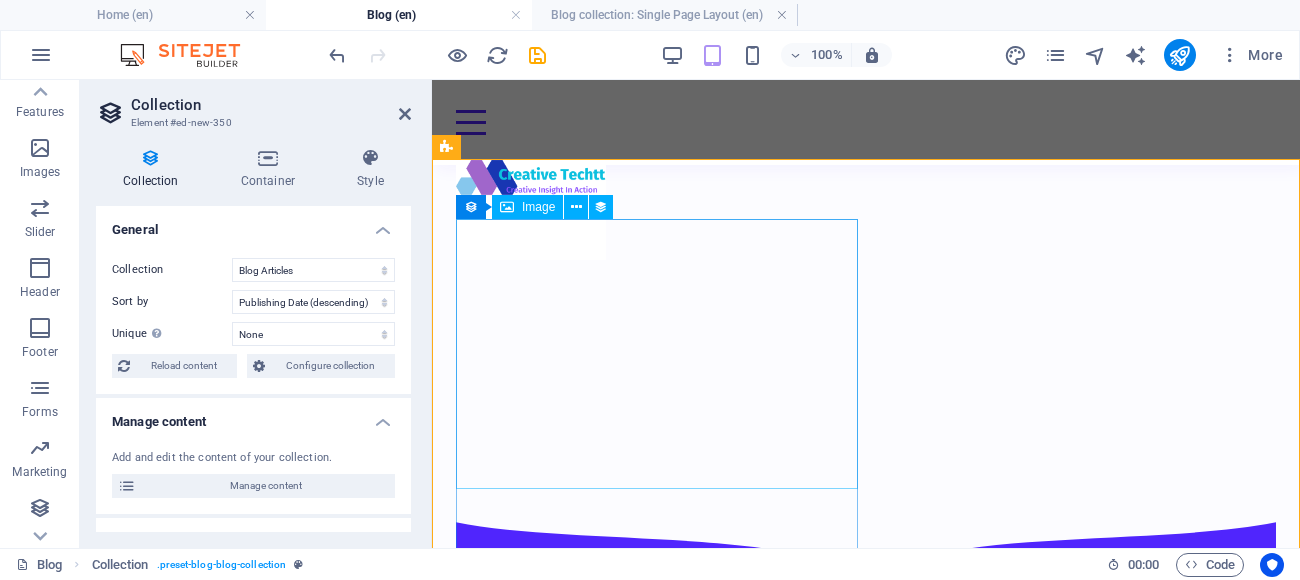 click at bounding box center (866, -4294) 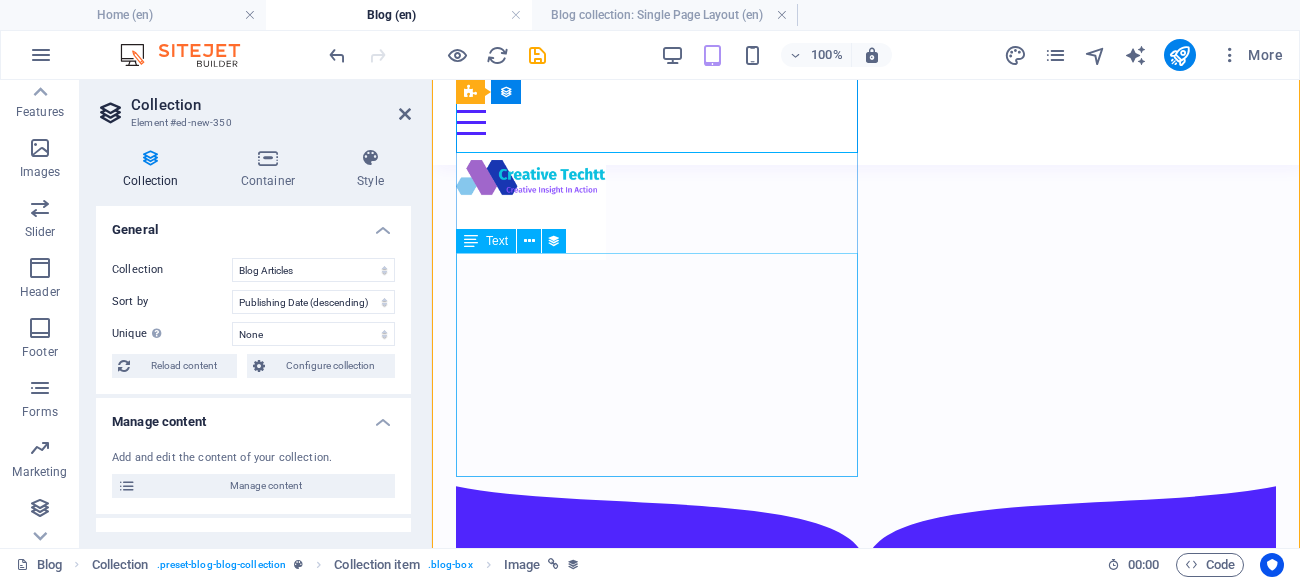 scroll, scrollTop: 38945, scrollLeft: 0, axis: vertical 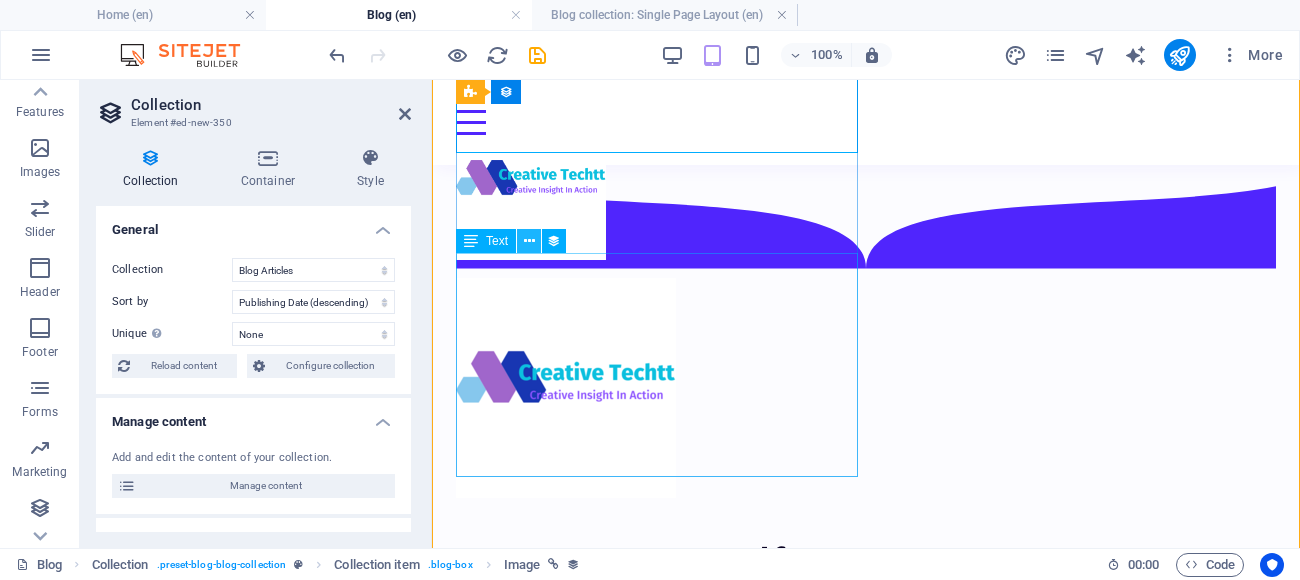 click at bounding box center (529, 241) 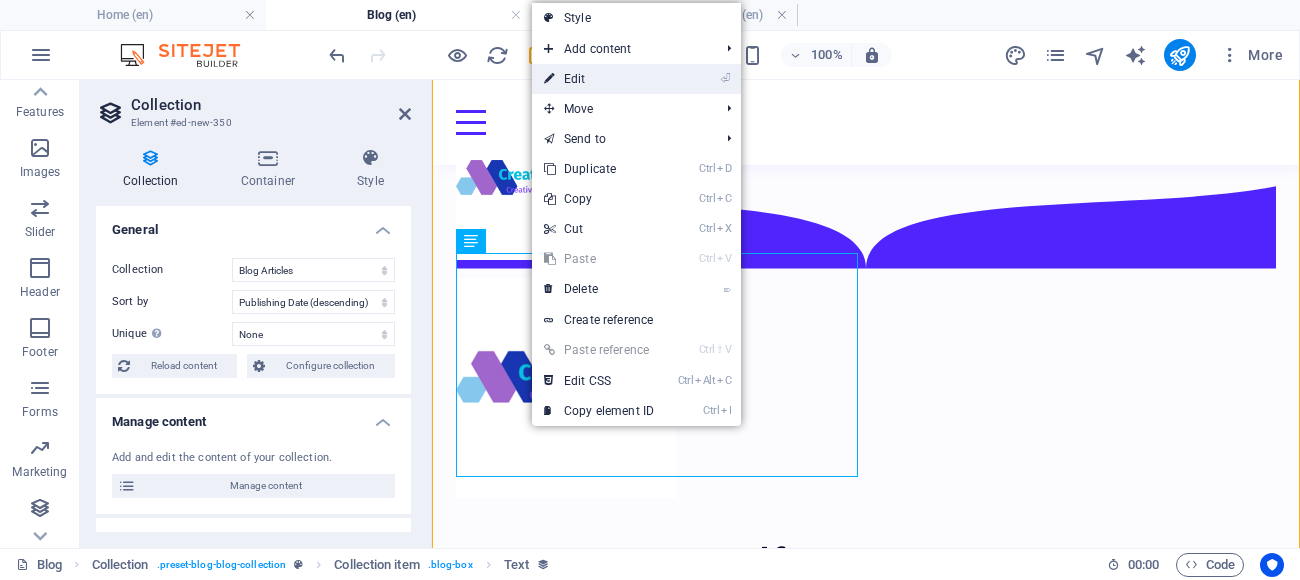 click on "⏎  Edit" at bounding box center [599, 79] 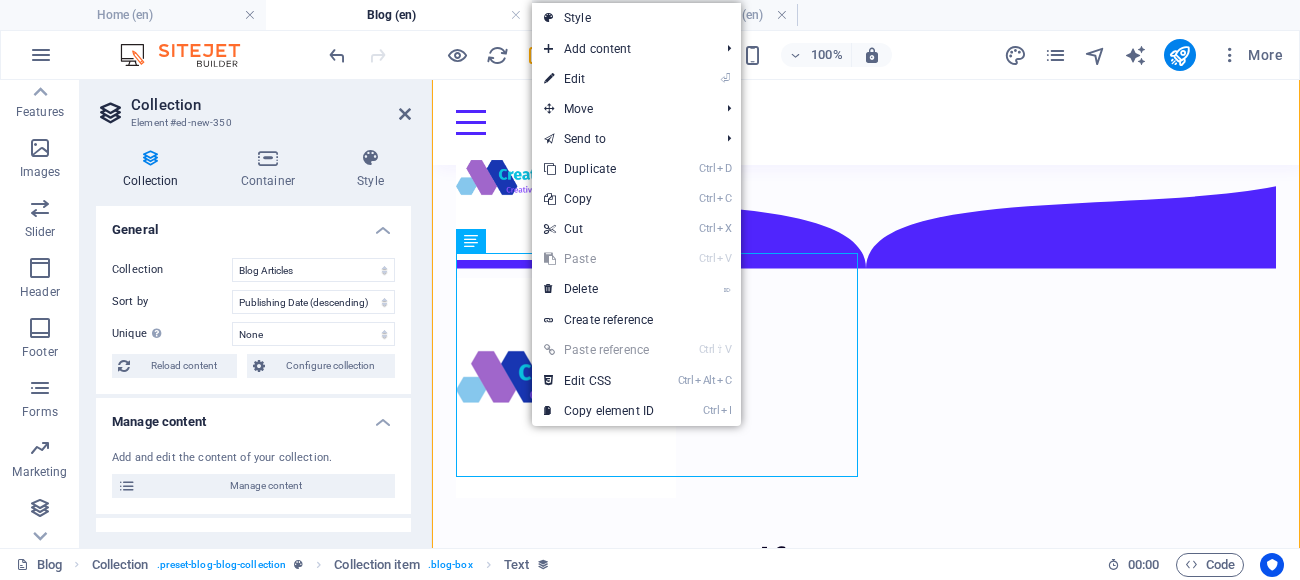 scroll, scrollTop: 38884, scrollLeft: 0, axis: vertical 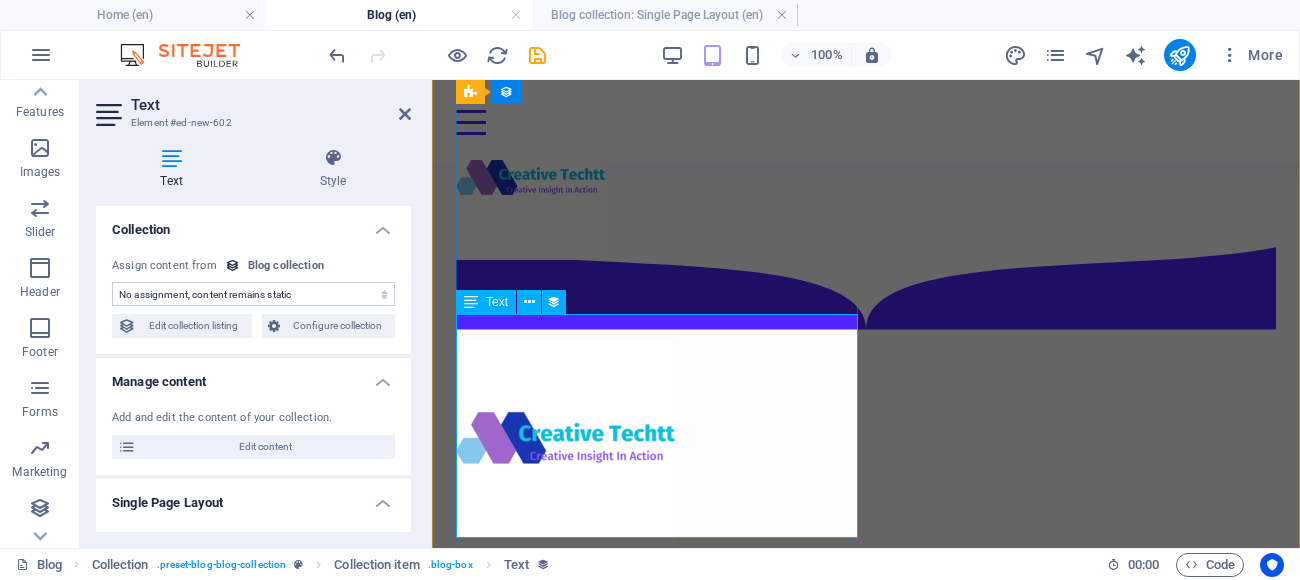 select on "description" 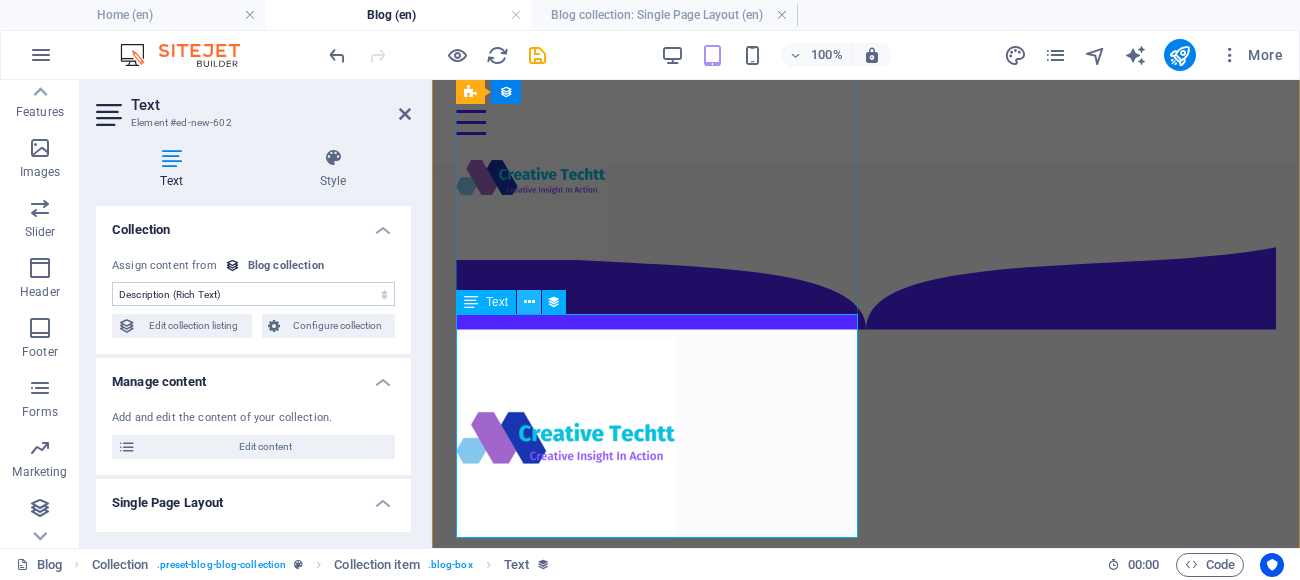 click at bounding box center (529, 302) 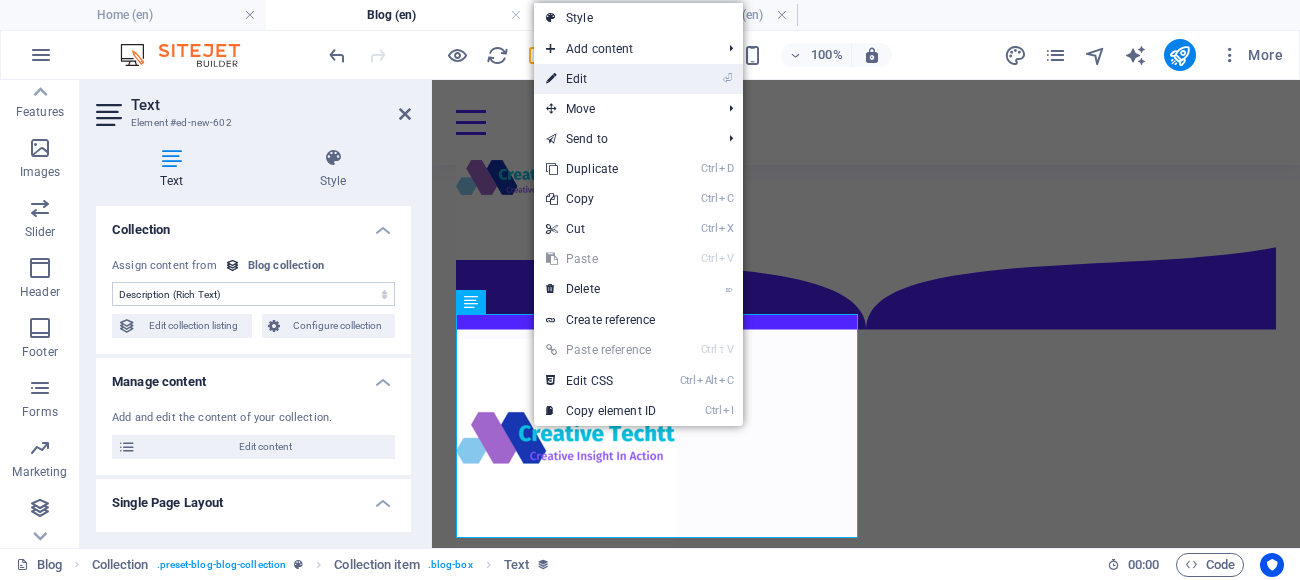 click on "⏎  Edit" at bounding box center [601, 79] 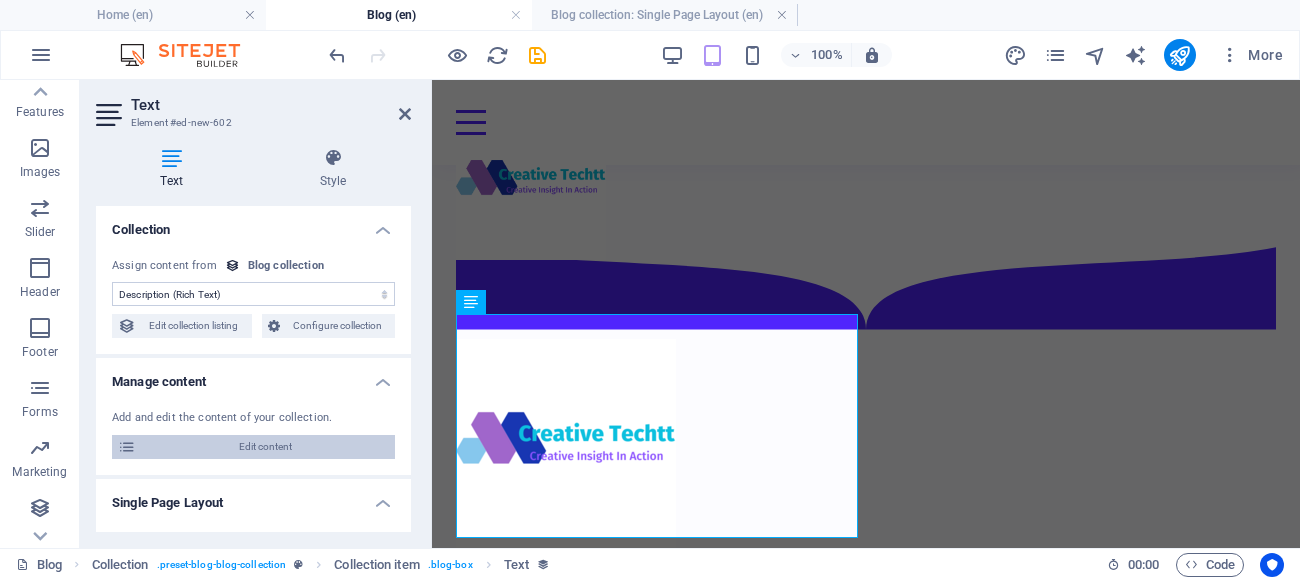 click on "Edit content" at bounding box center [265, 447] 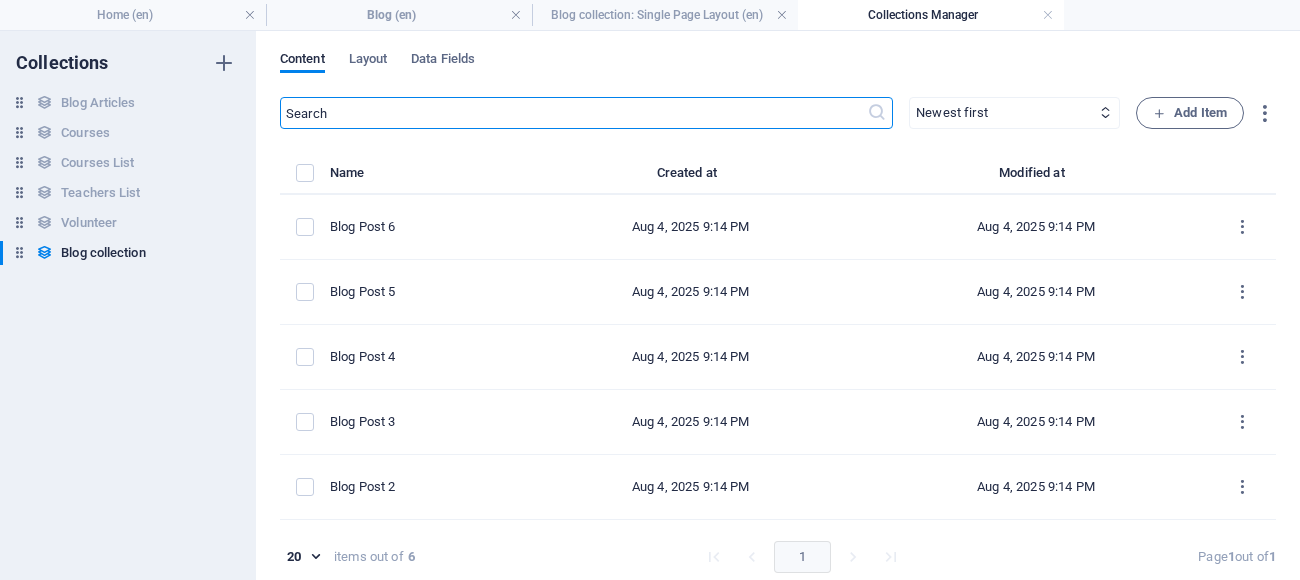 select on "Category 1" 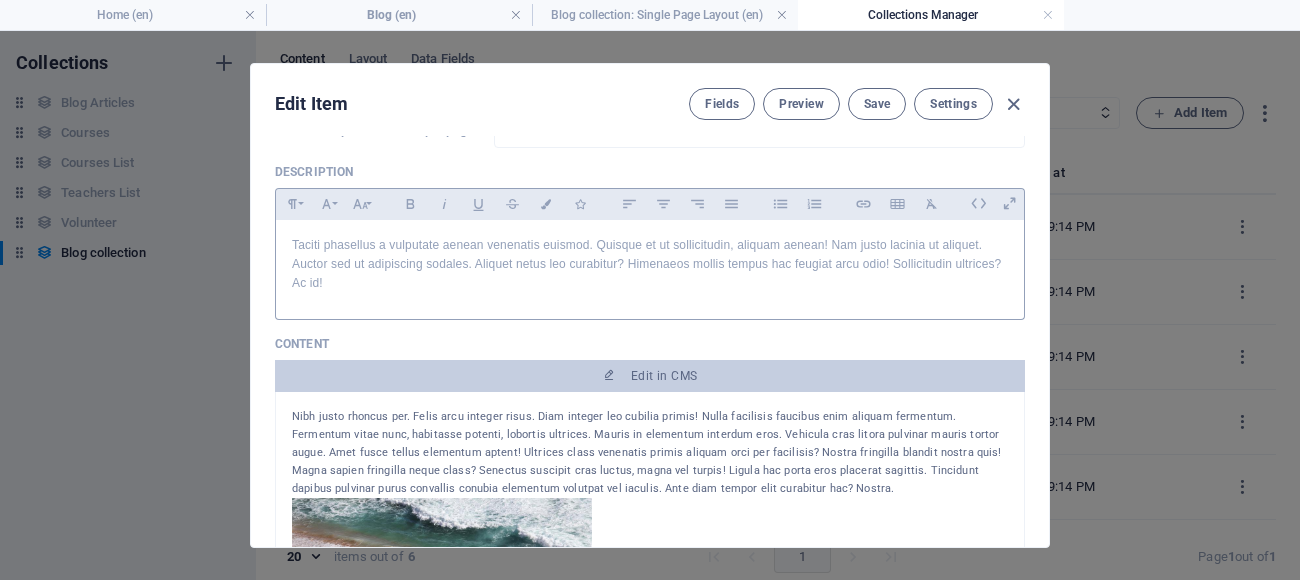 scroll, scrollTop: 179, scrollLeft: 0, axis: vertical 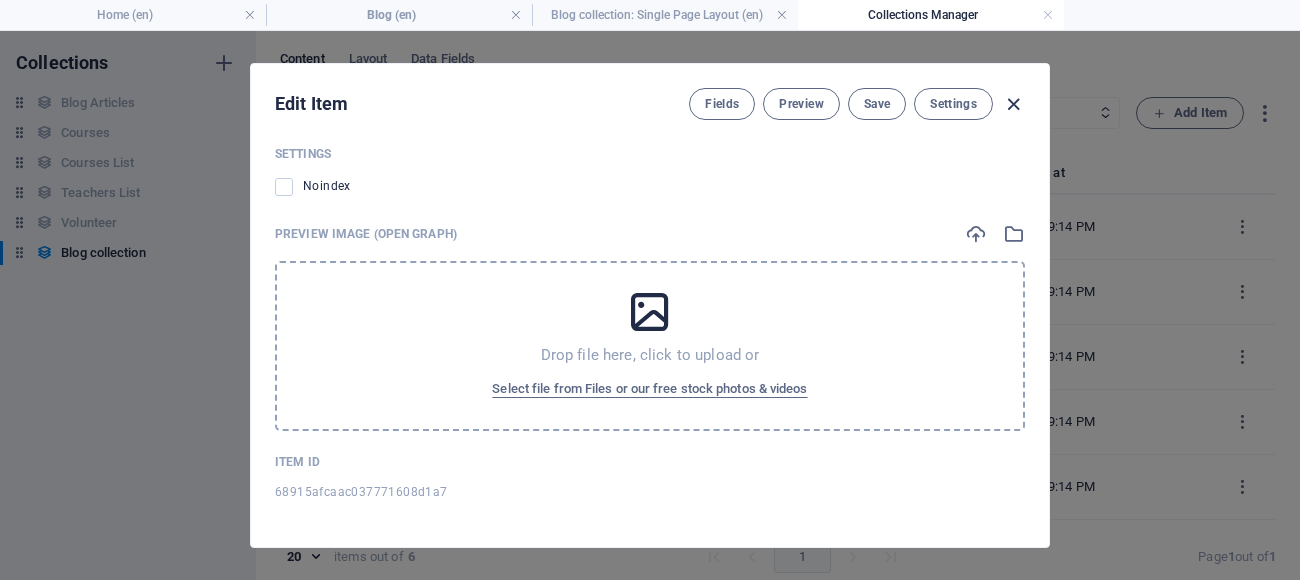 click at bounding box center [1013, 104] 